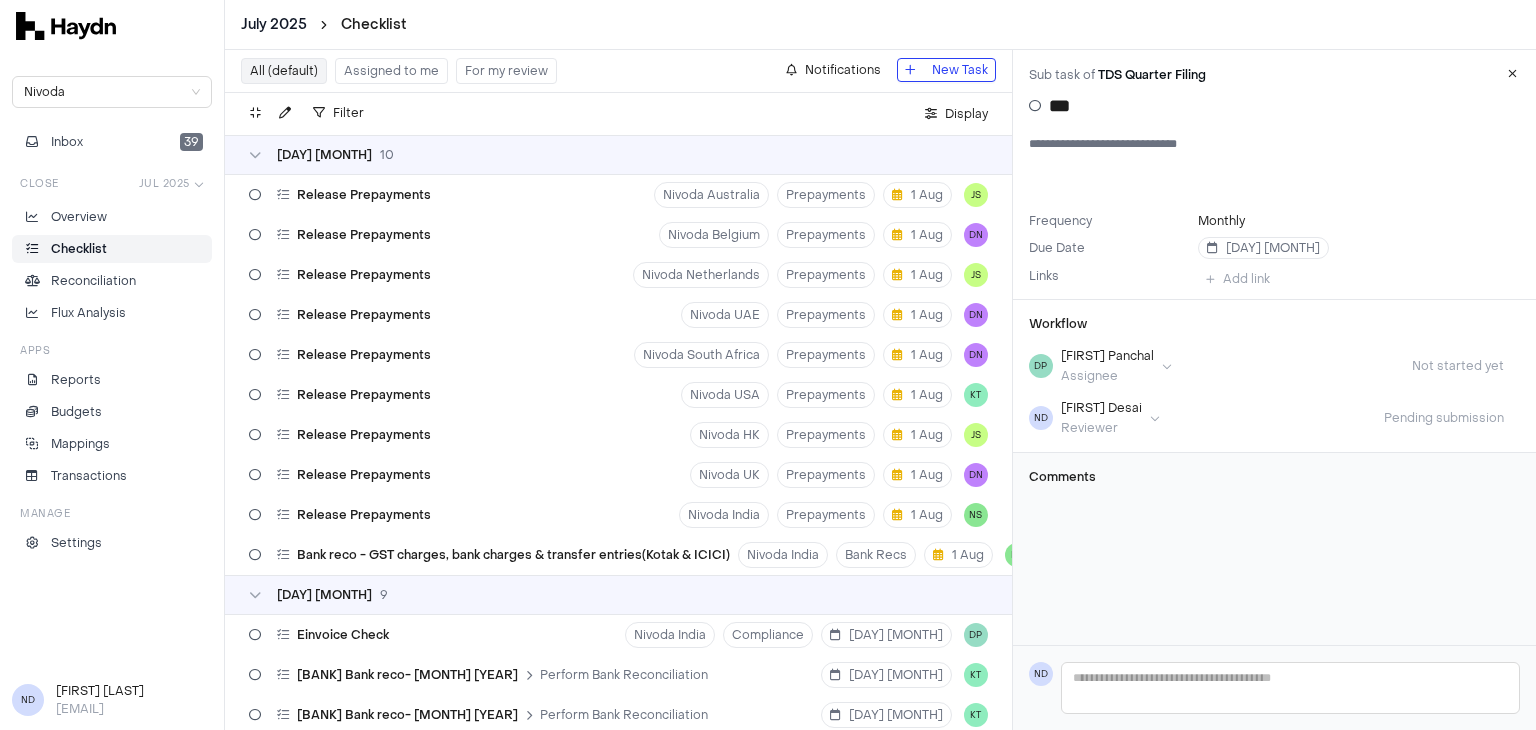 scroll, scrollTop: 0, scrollLeft: 0, axis: both 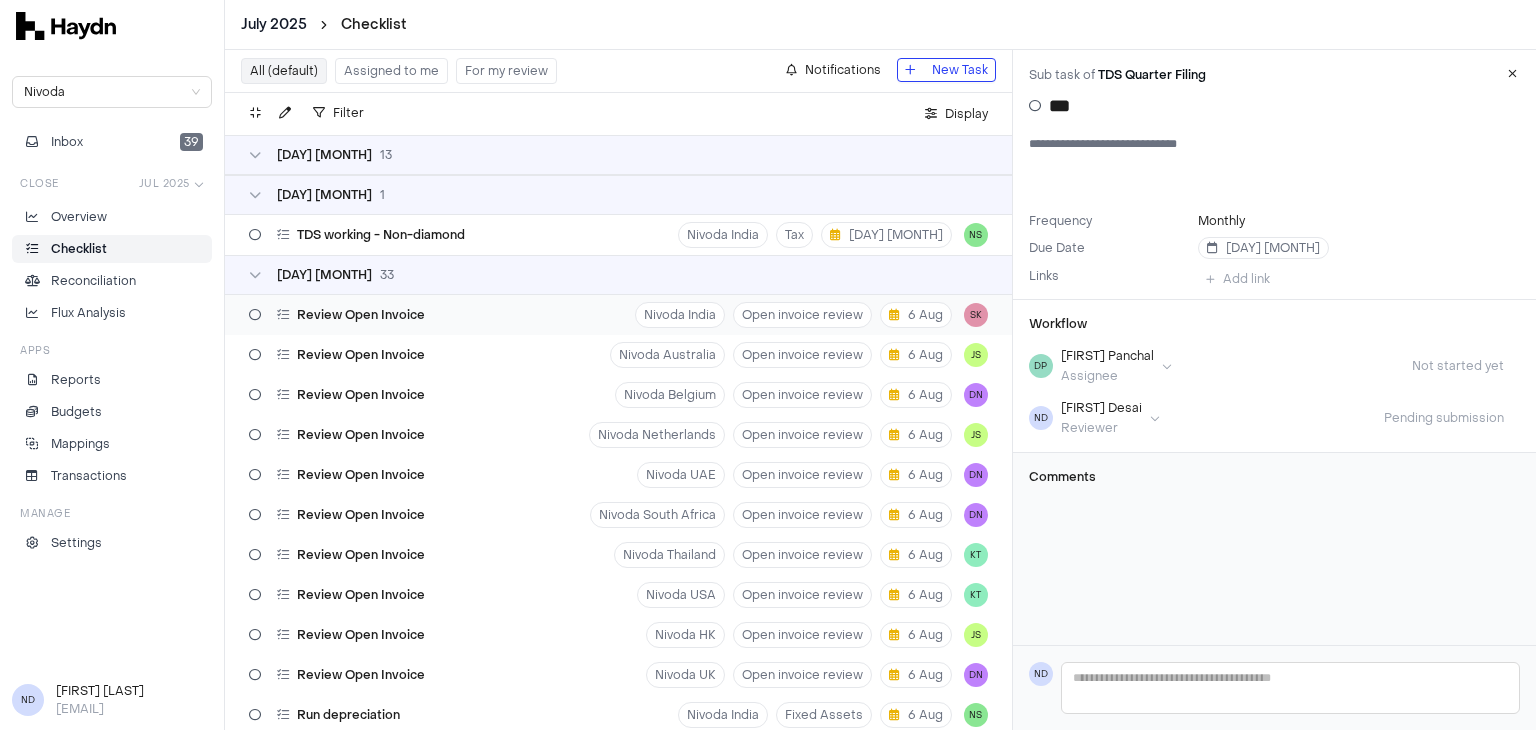 click on "Review Open Invoice" at bounding box center (361, 315) 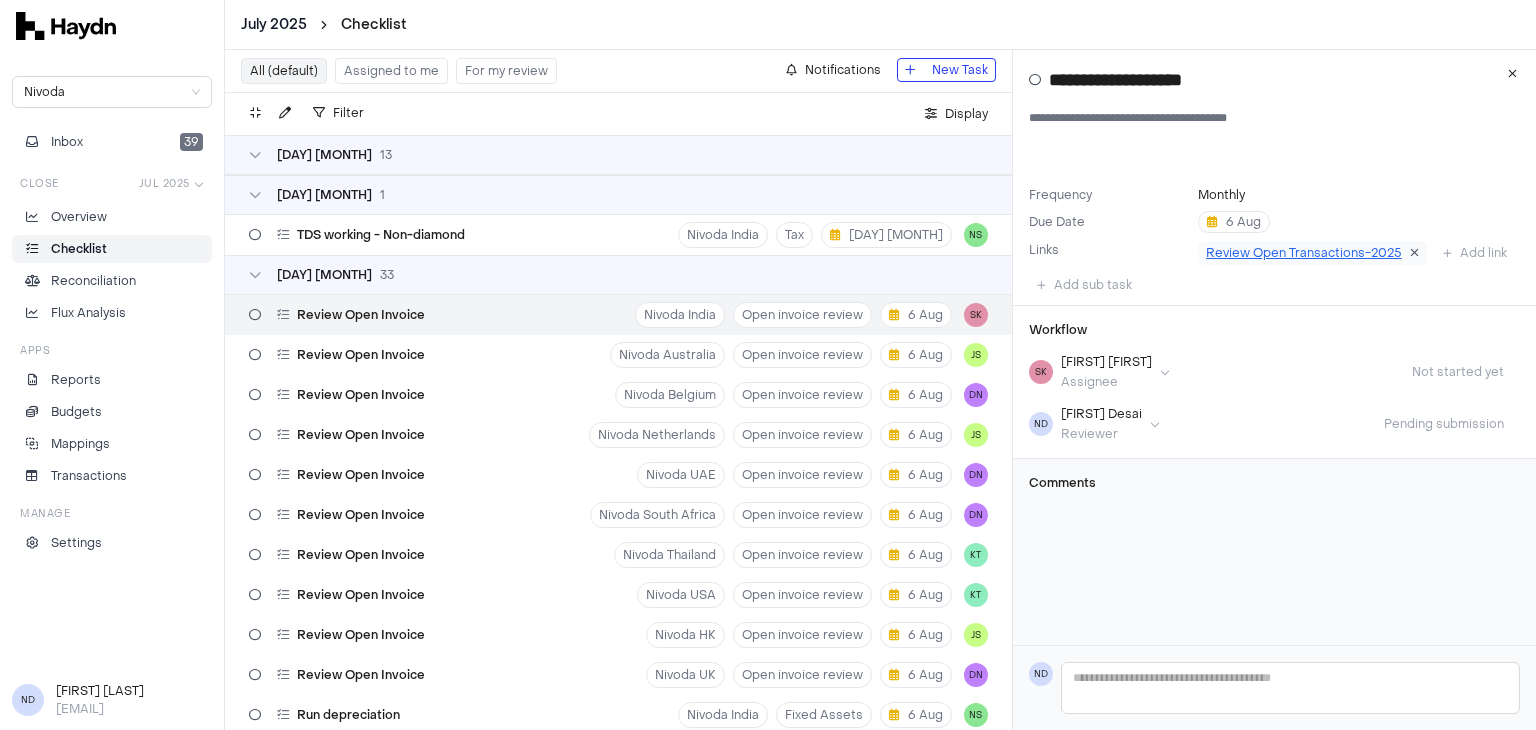 click at bounding box center [1414, 253] 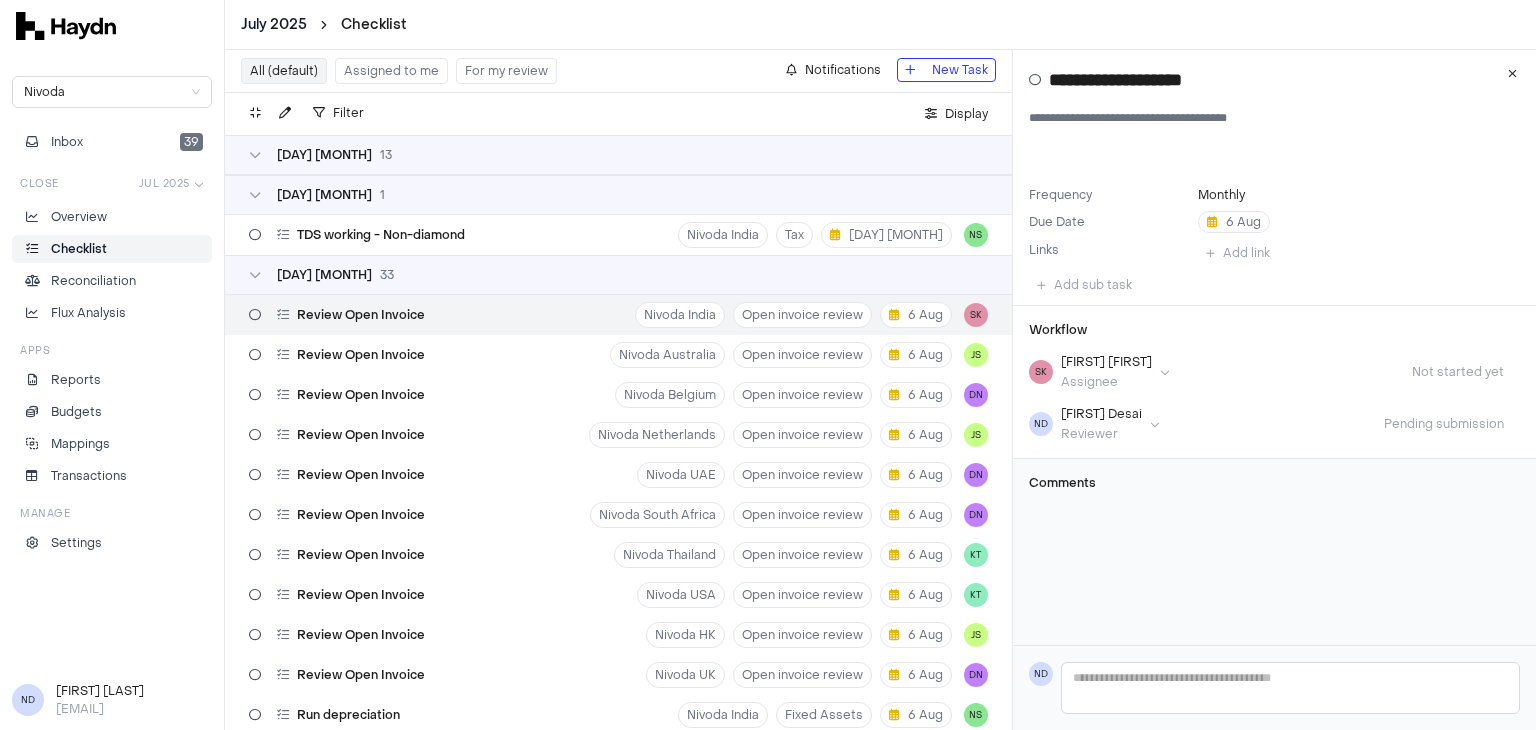 click on "Review Open Invoice Nivoda India Open invoice review [DAY] [MONTH] [FIRST]" at bounding box center (618, 315) 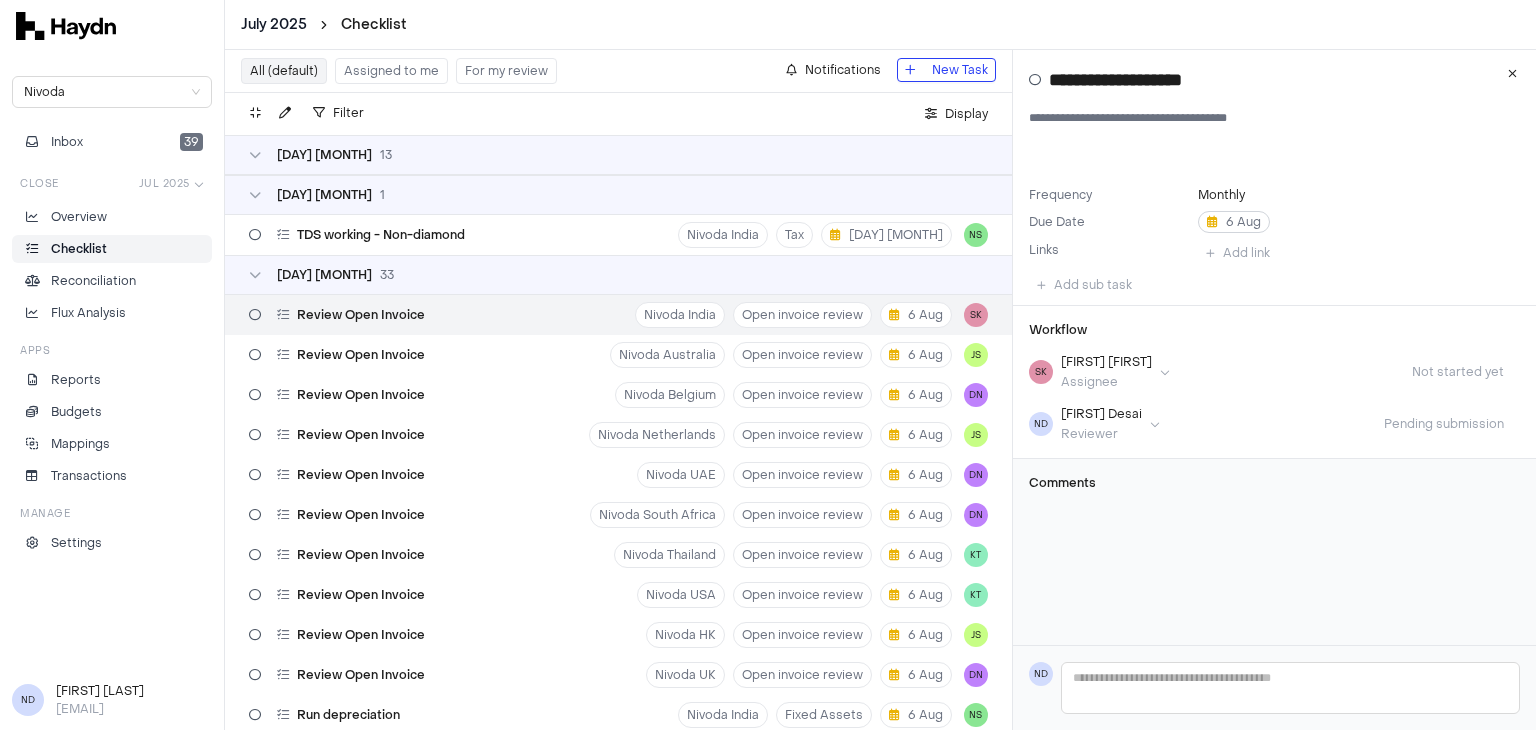 click at bounding box center [1212, 222] 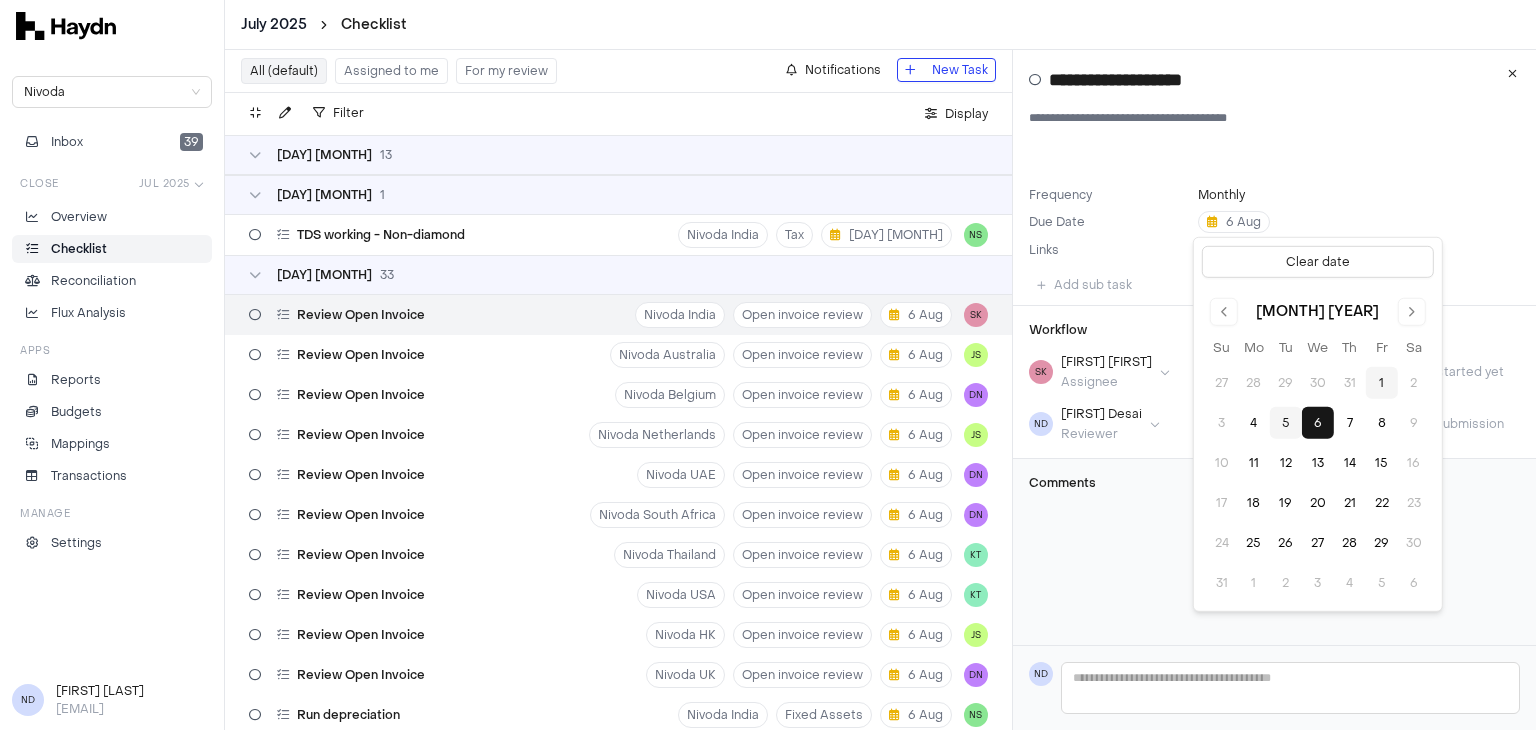 click on "5" at bounding box center [1286, 423] 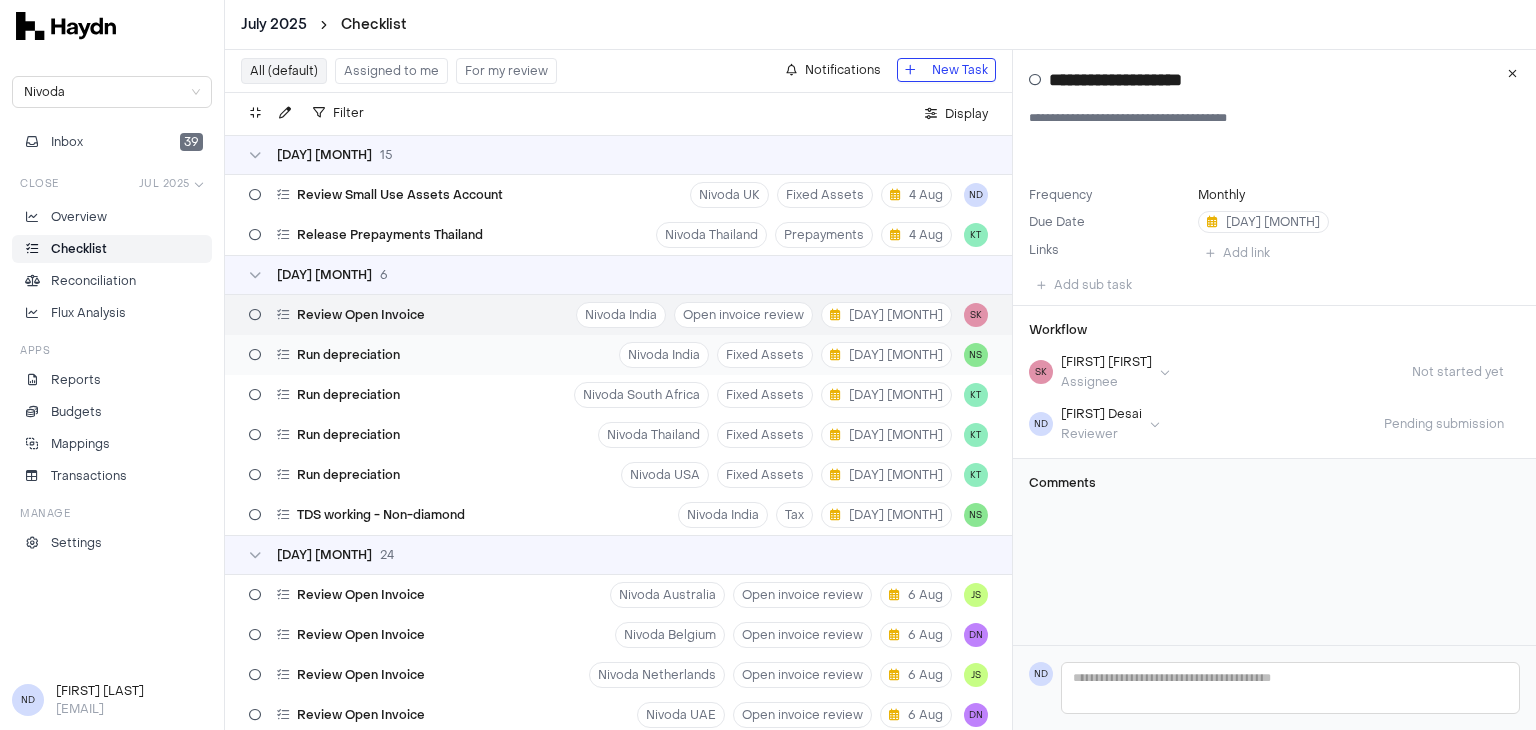 click on "Run depreciation Nivoda India Fixed Assets [DAY] [MONTH] [FIRST]" at bounding box center (618, 355) 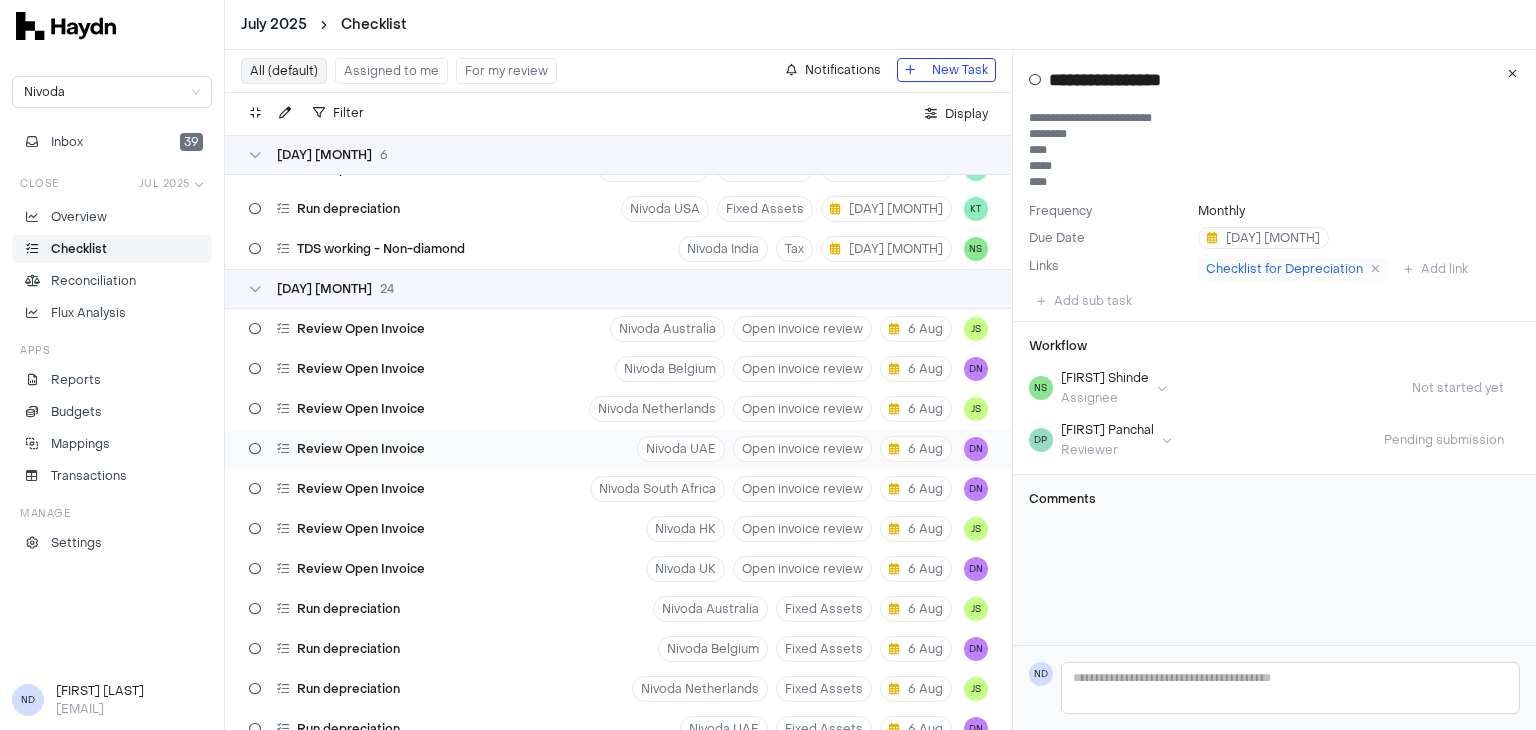 scroll, scrollTop: 1660, scrollLeft: 0, axis: vertical 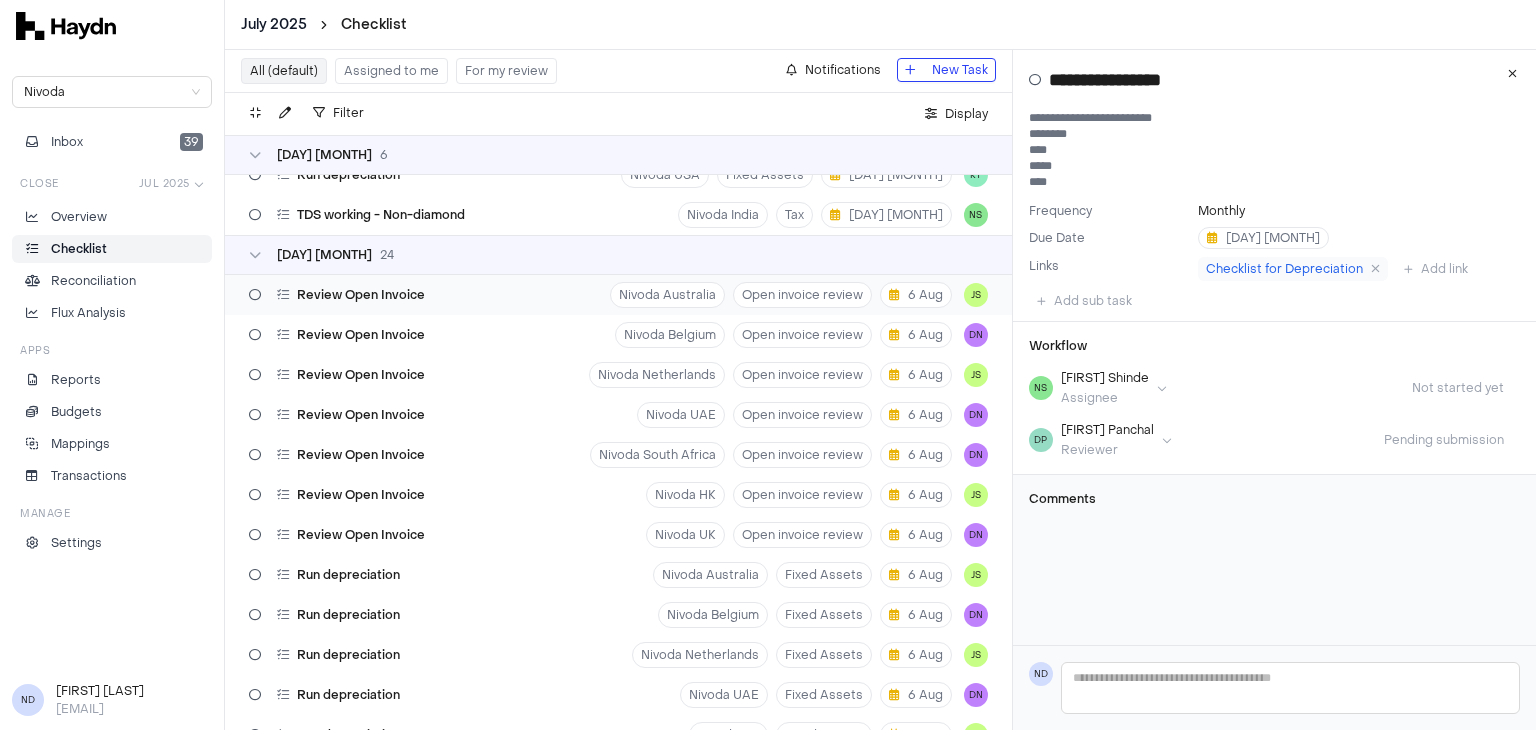 click on "Review Open Invoice Nivoda Australia Open invoice review 6 Aug JS" at bounding box center [618, 295] 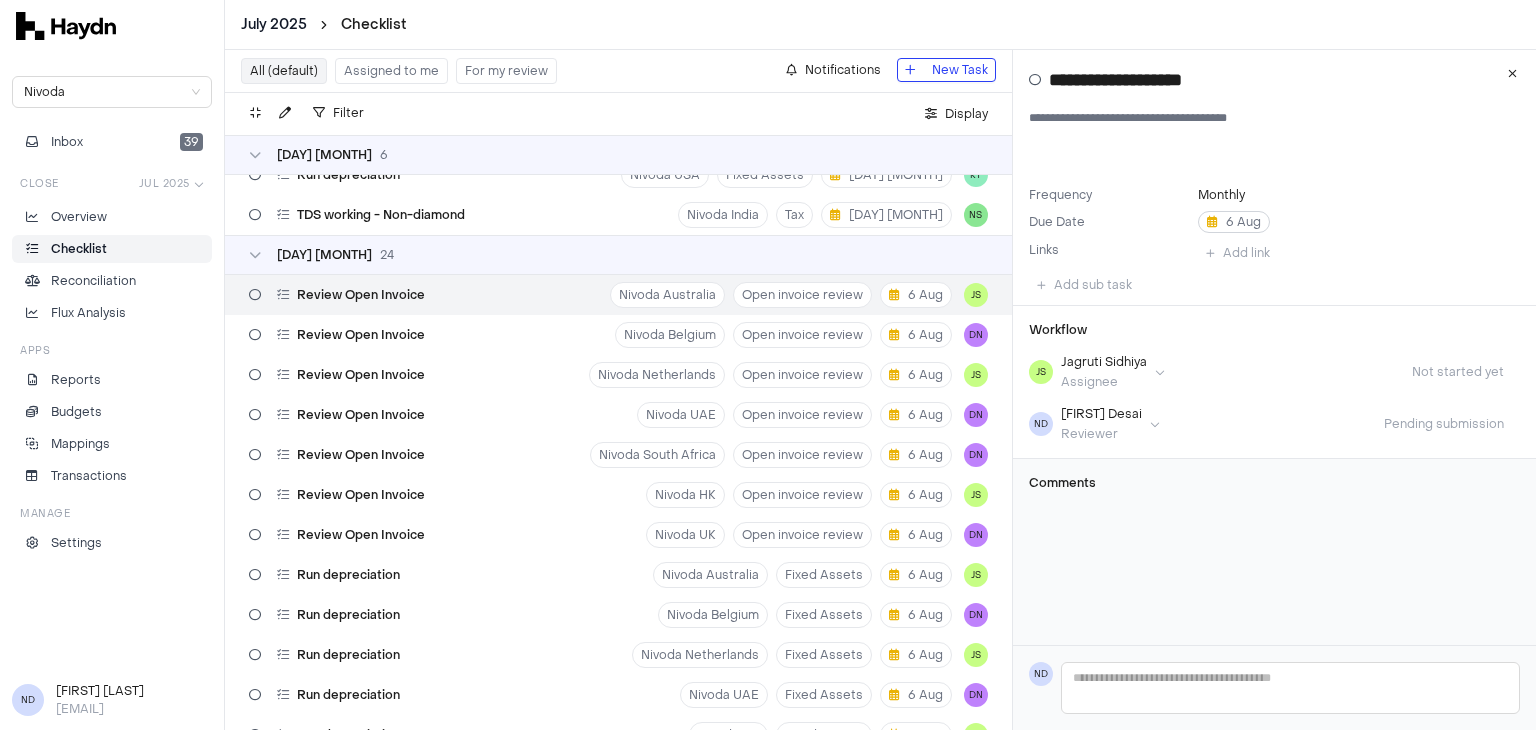 click on "6 Aug" at bounding box center (1234, 222) 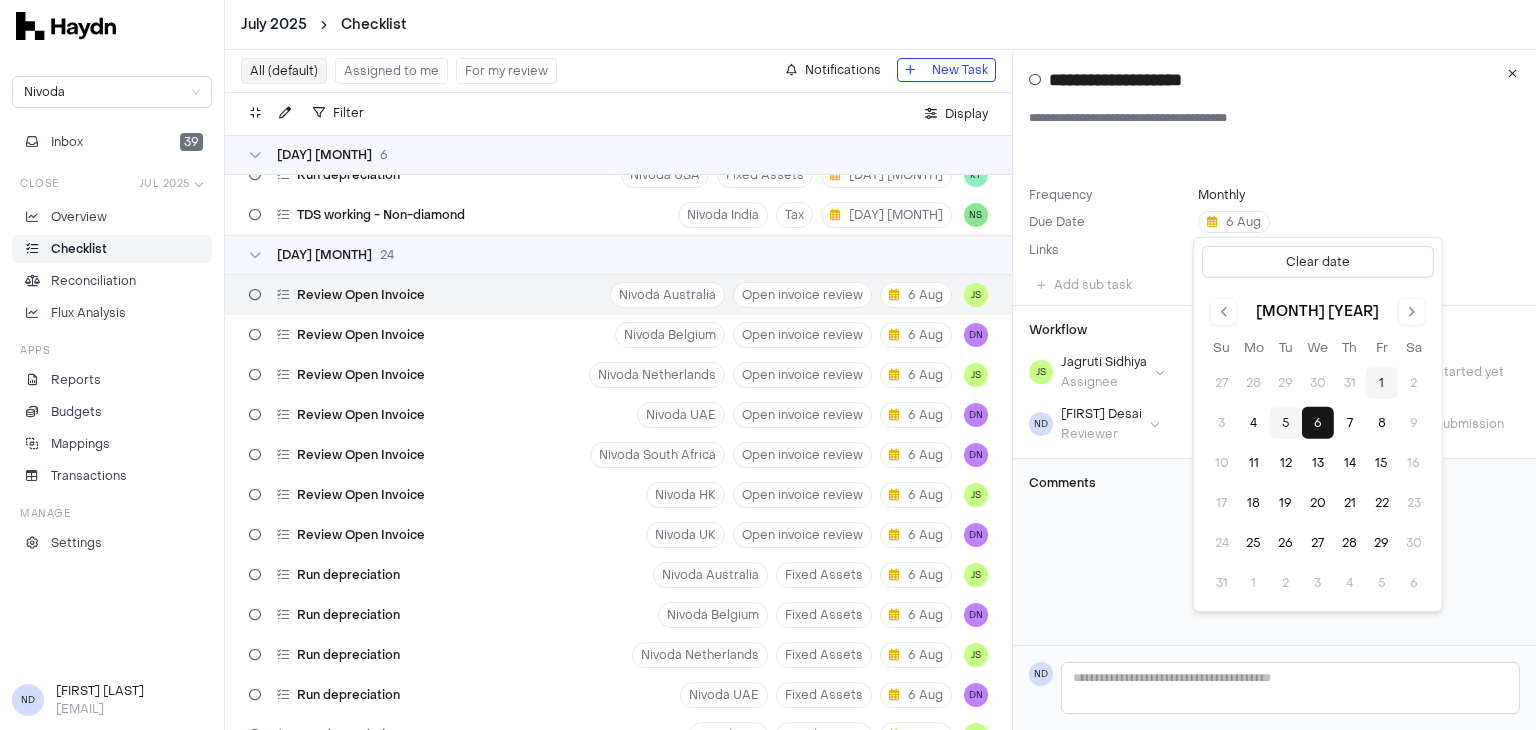 click on "5" at bounding box center [1286, 423] 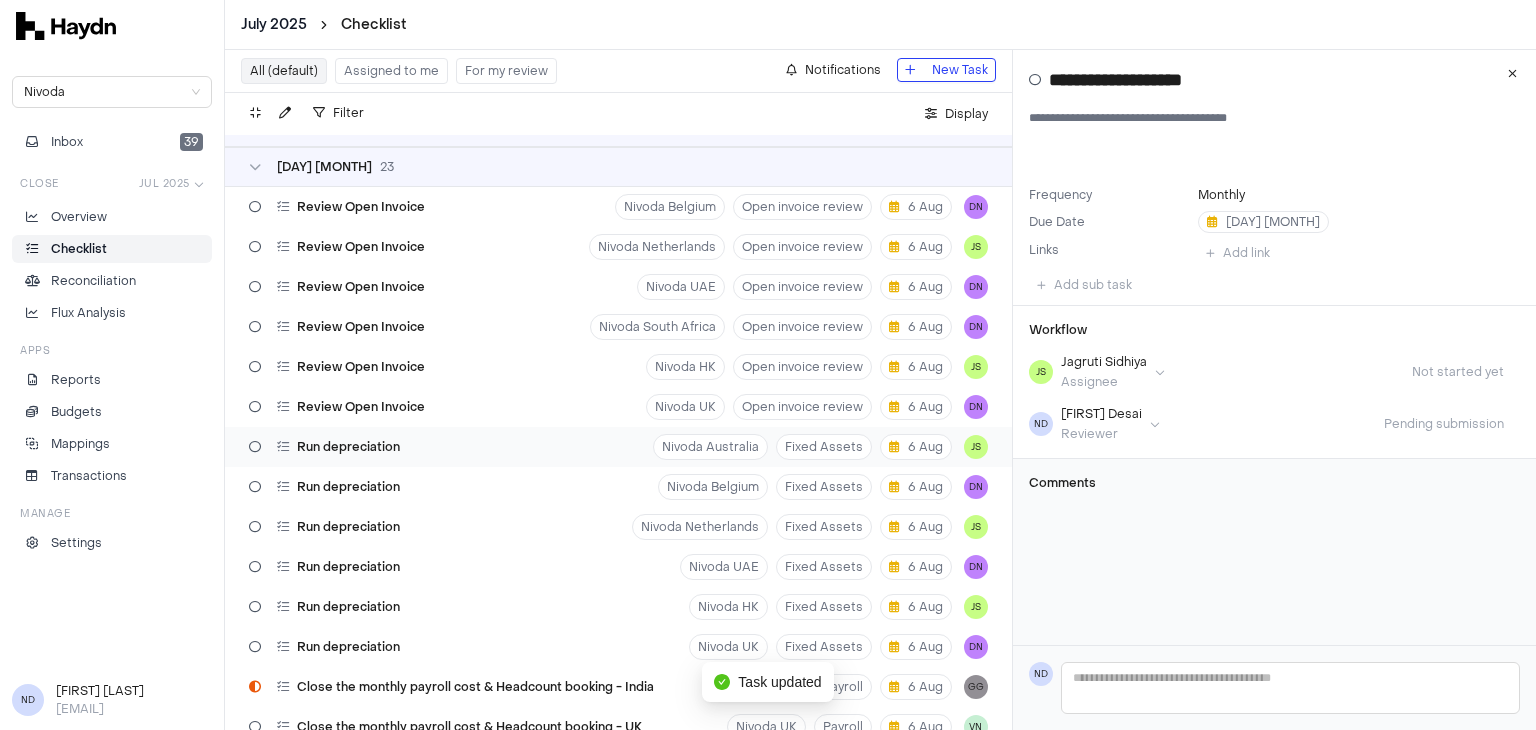 scroll, scrollTop: 1689, scrollLeft: 0, axis: vertical 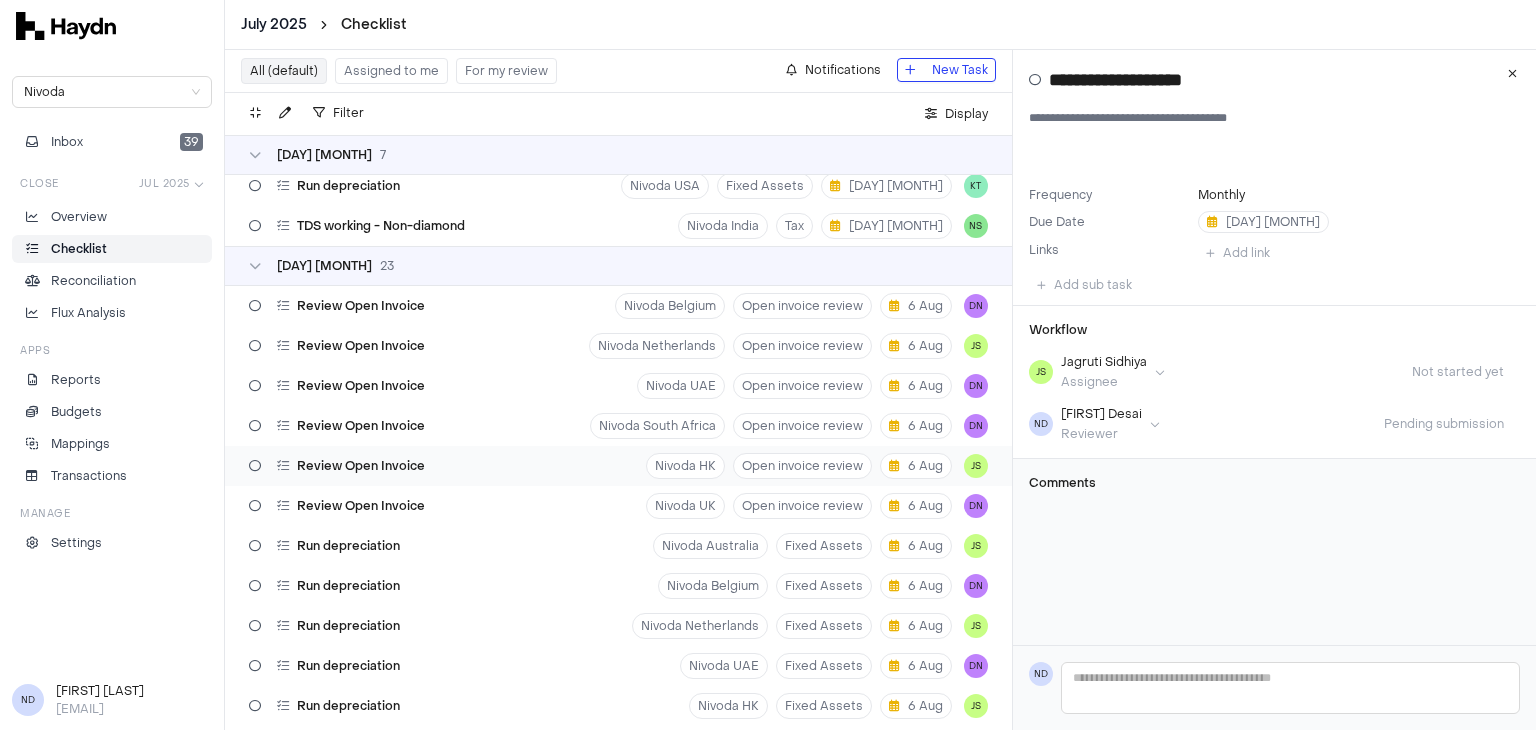 click on "Review Open Invoice Nivoda HK Open invoice review 6 Aug JS" at bounding box center [618, 466] 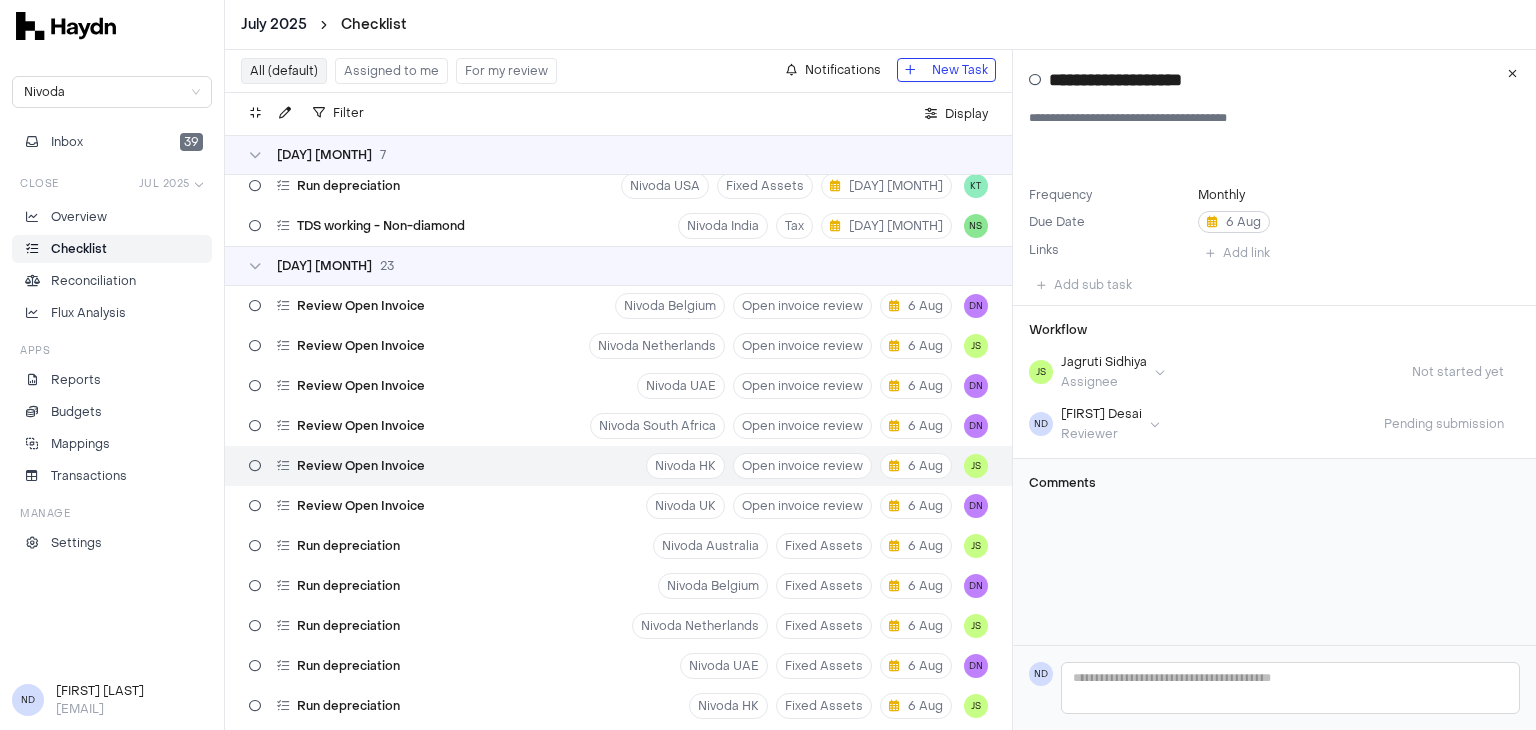 click on "6 Aug" at bounding box center (1234, 222) 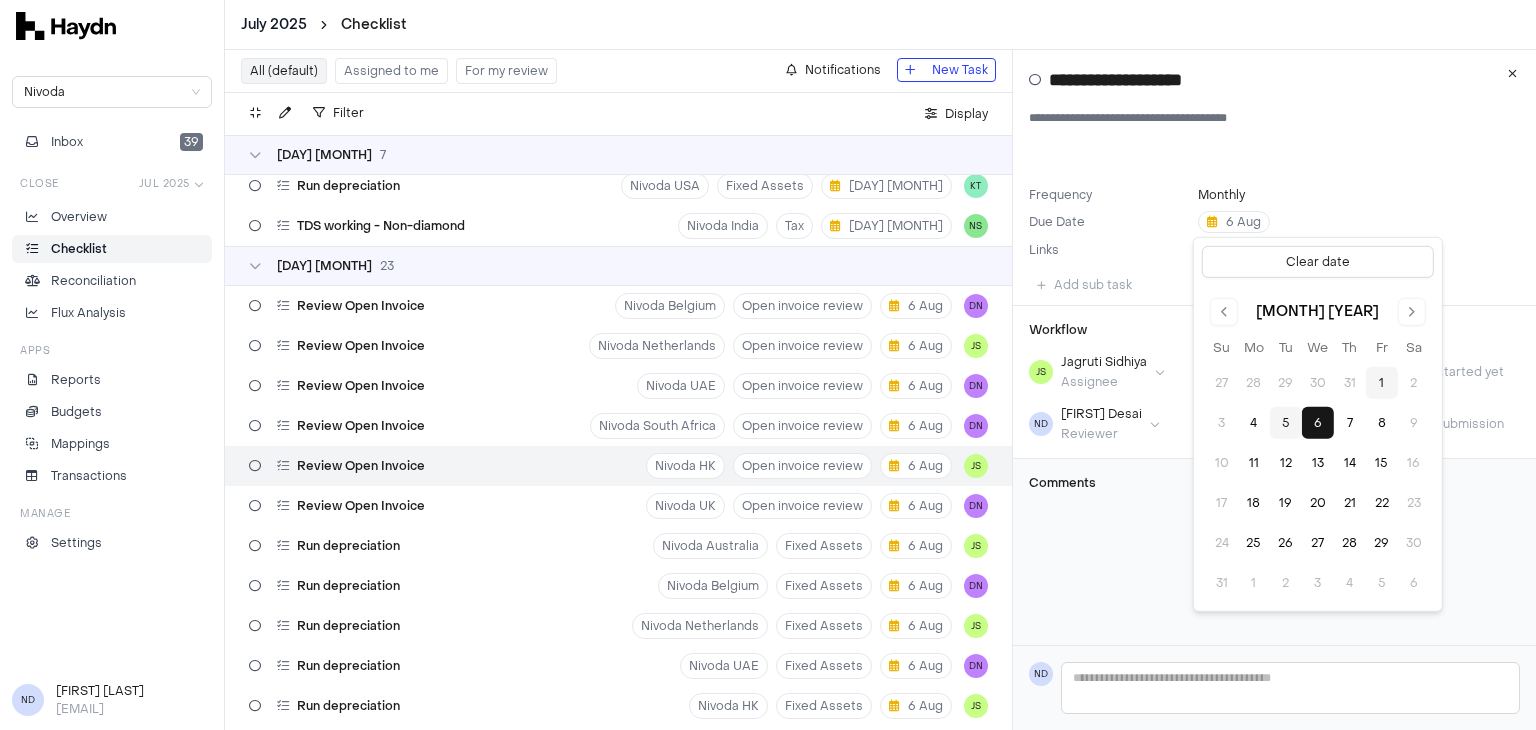 click on "5" at bounding box center (1286, 423) 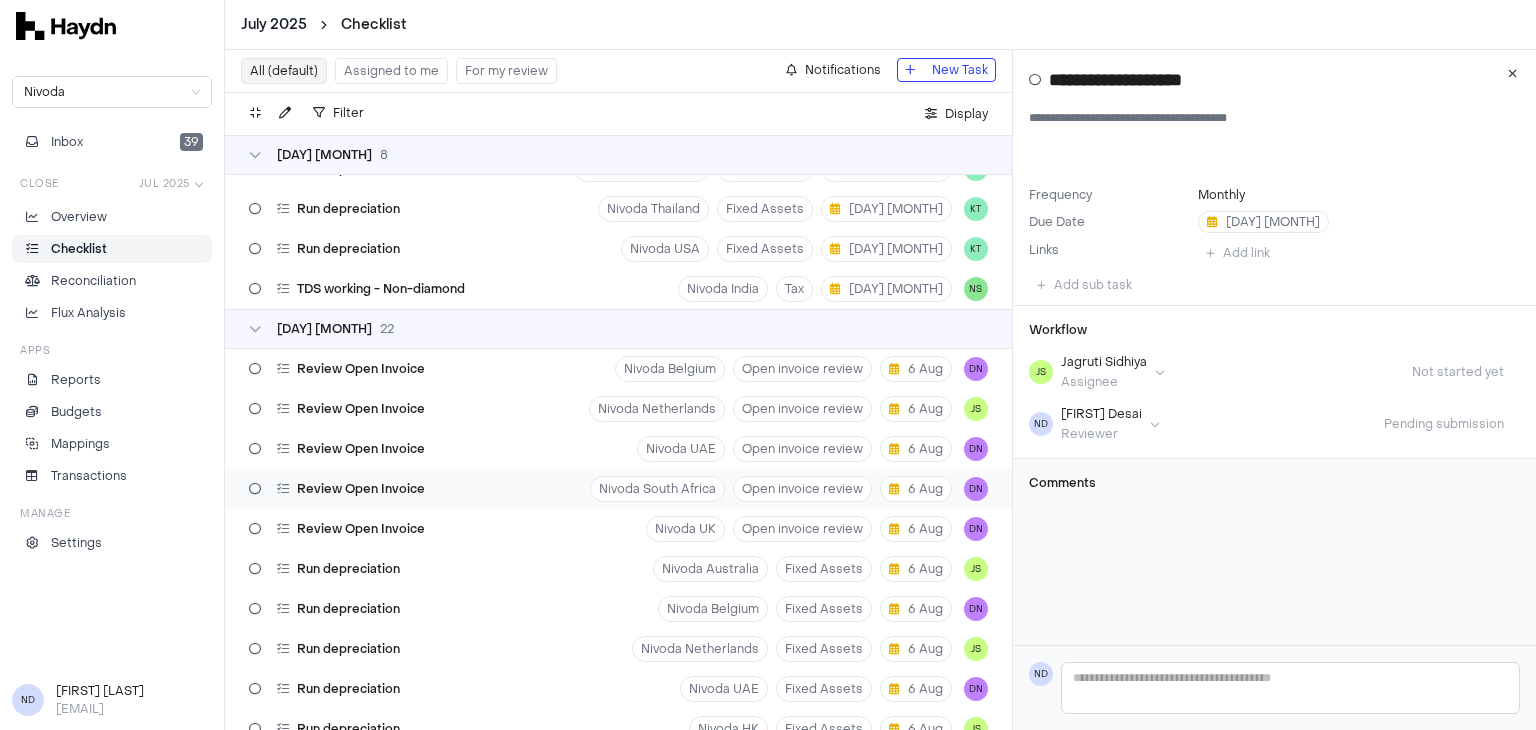 scroll, scrollTop: 1729, scrollLeft: 0, axis: vertical 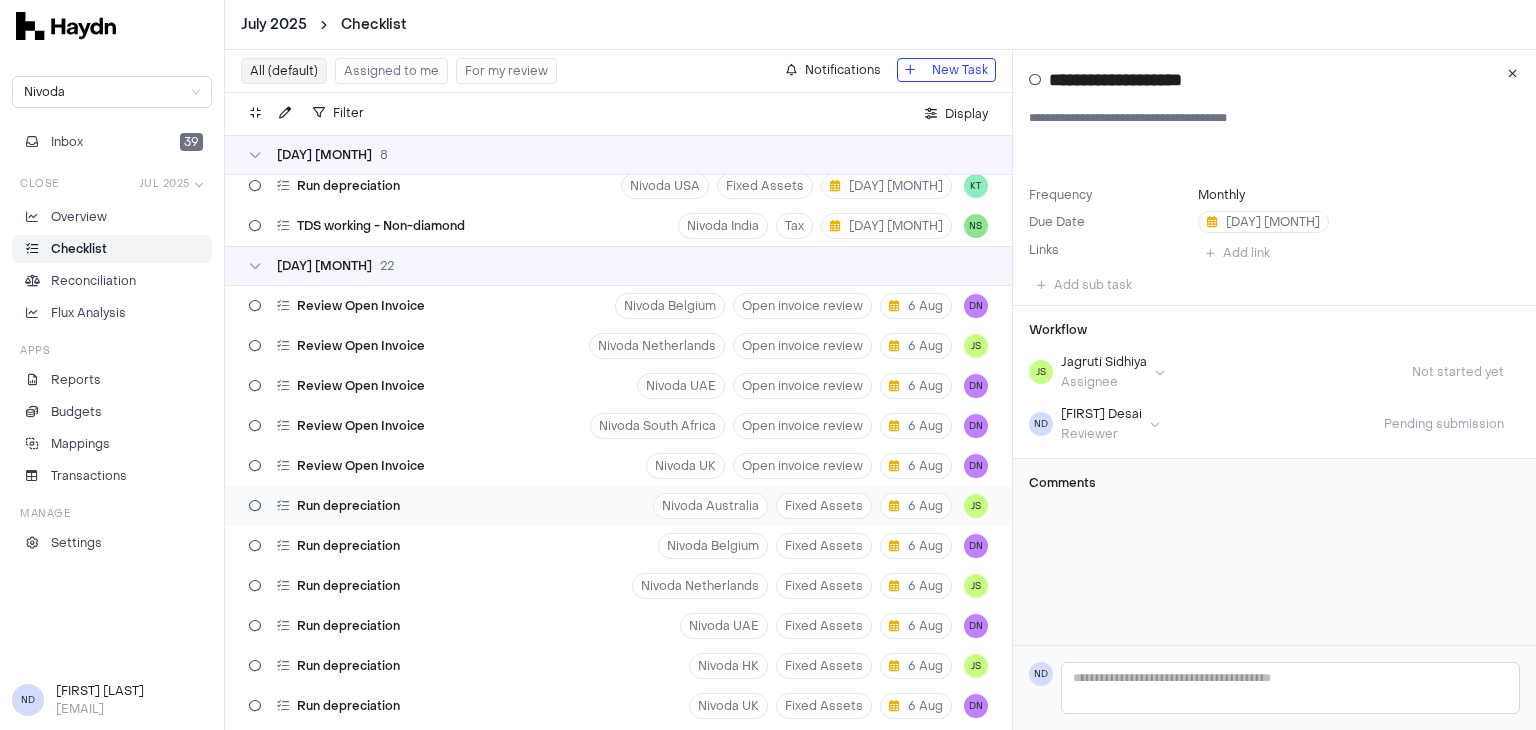 click on "Run depreciation Nivoda Australia Fixed Assets [DAY] [MONTH] [FIRST]" at bounding box center [618, 506] 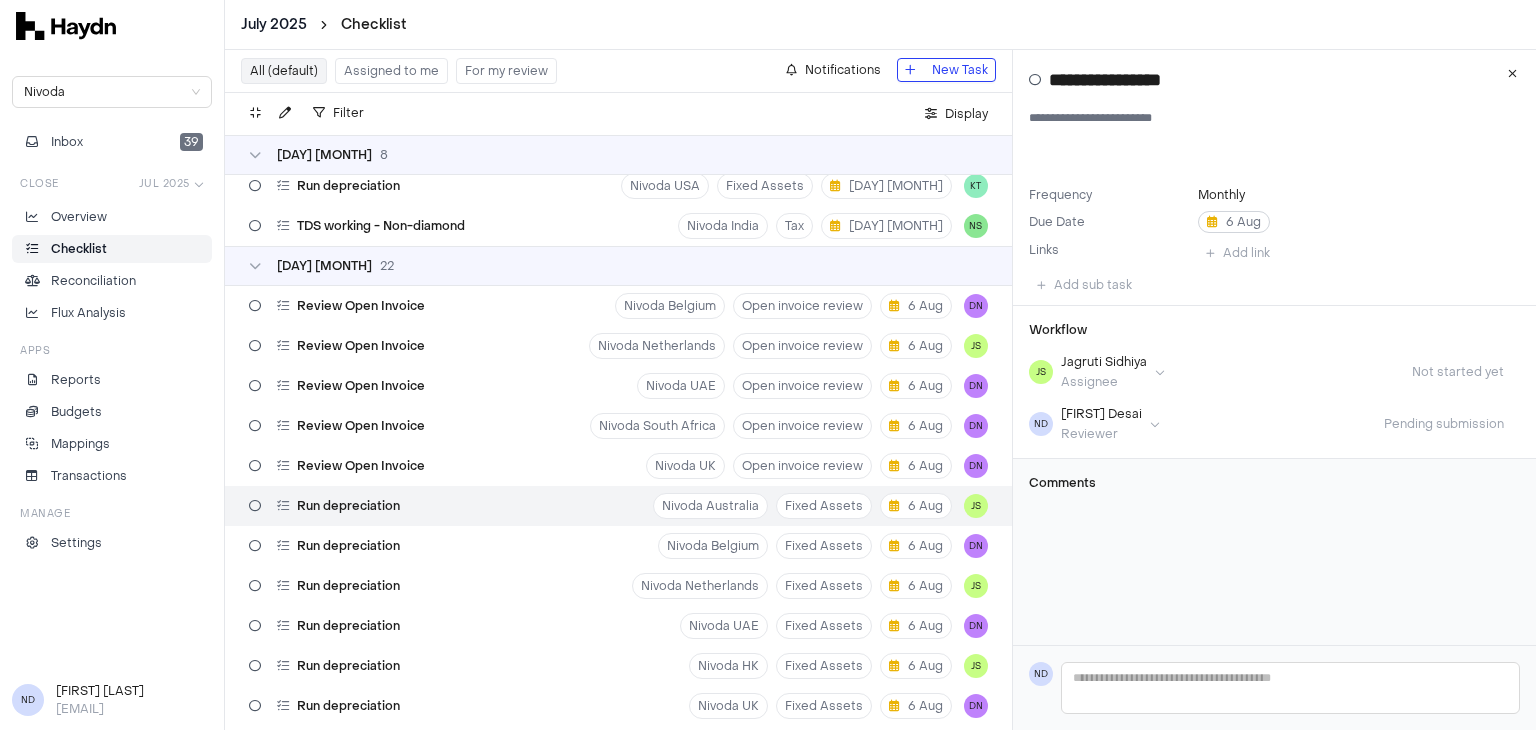 click on "6 Aug" at bounding box center (1234, 222) 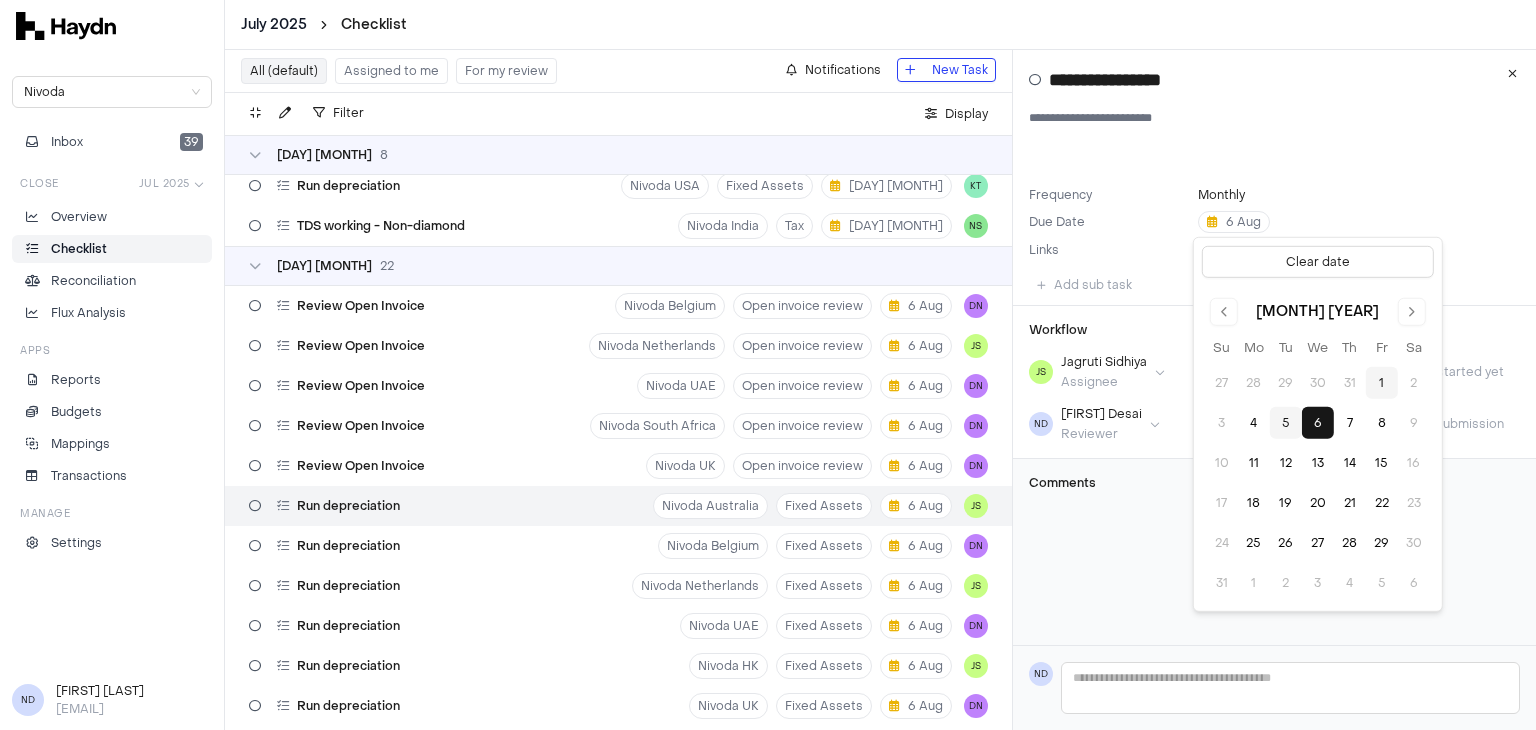 click on "5" at bounding box center [1286, 423] 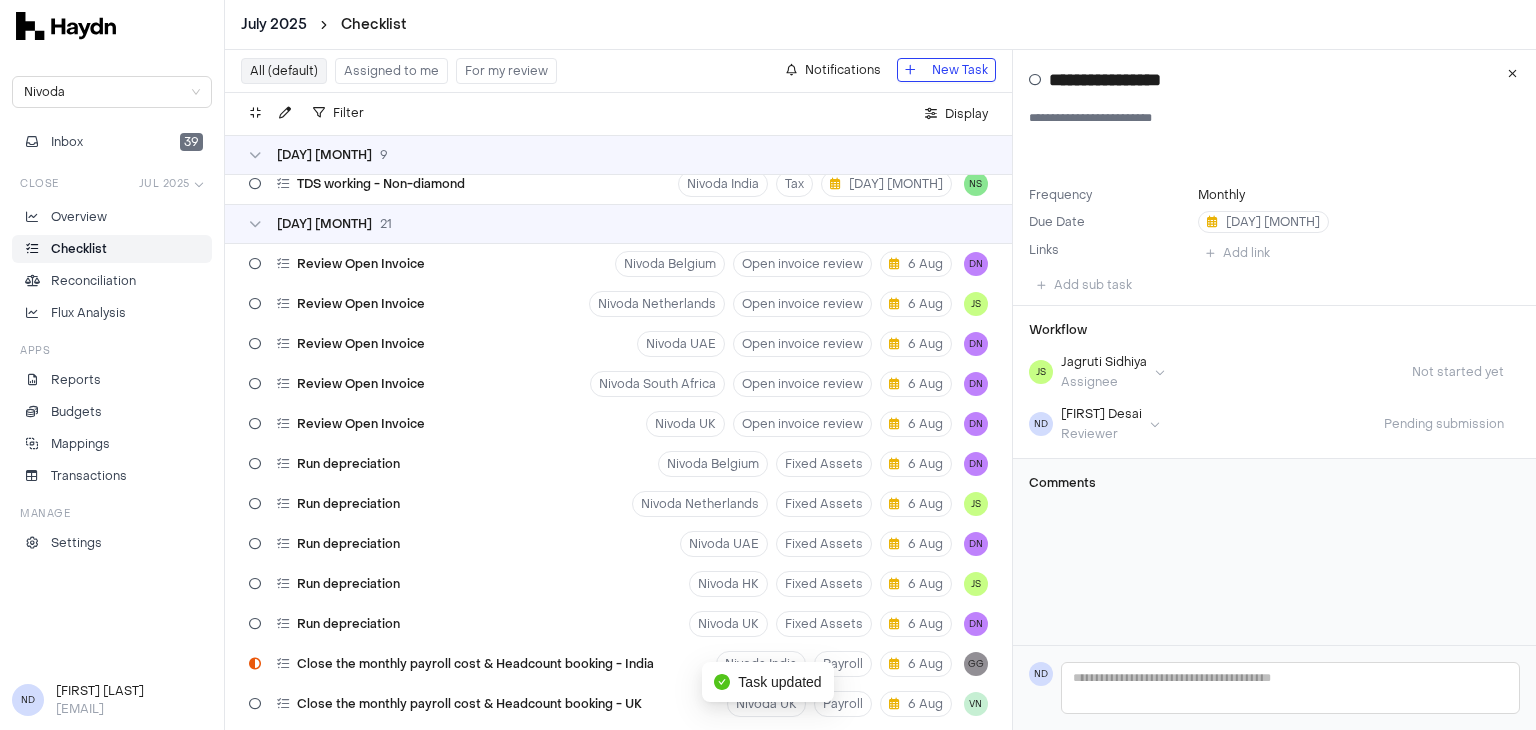 scroll, scrollTop: 1809, scrollLeft: 0, axis: vertical 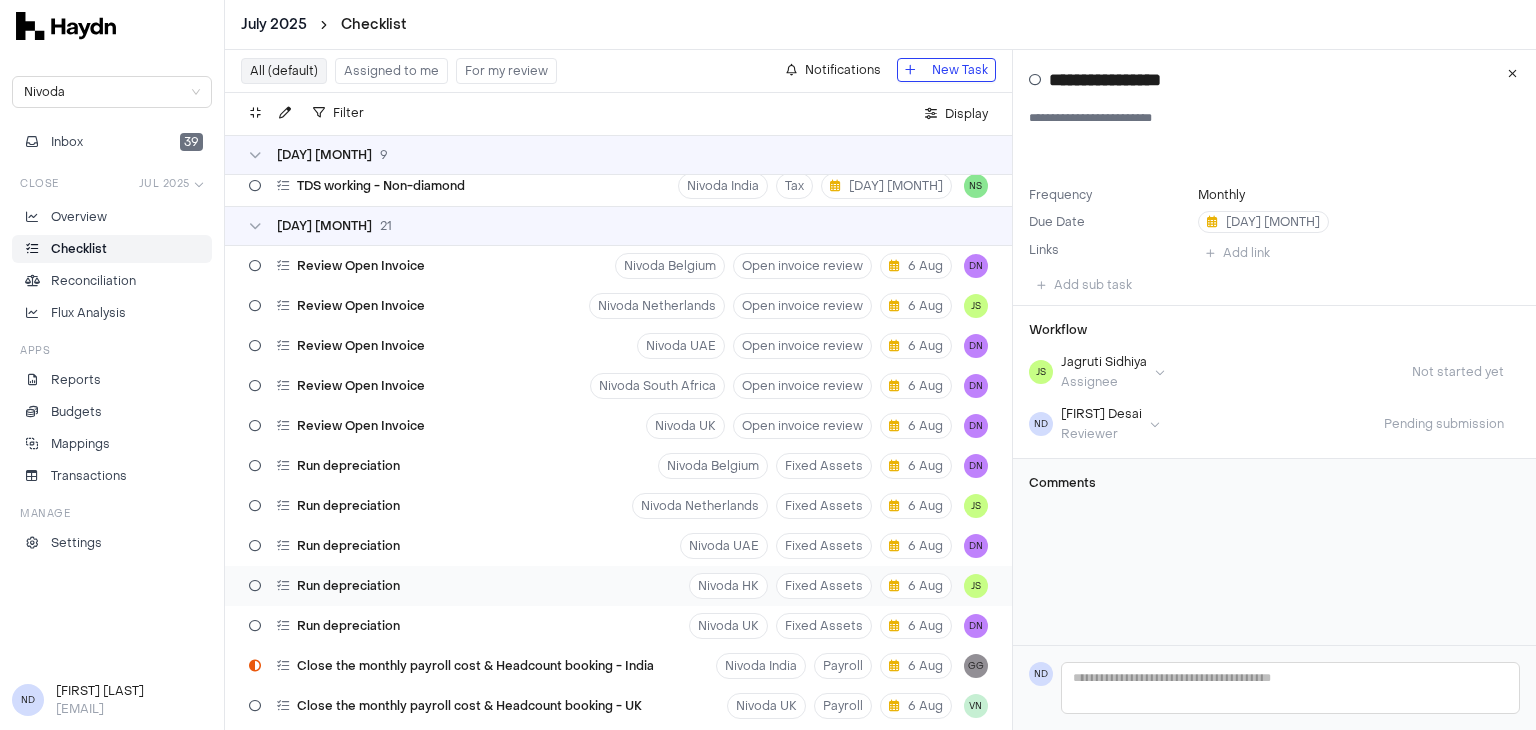 click on "Run depreciation Nivoda HK Fixed Assets [DAY] [MONTH] [FIRST]" at bounding box center [618, 586] 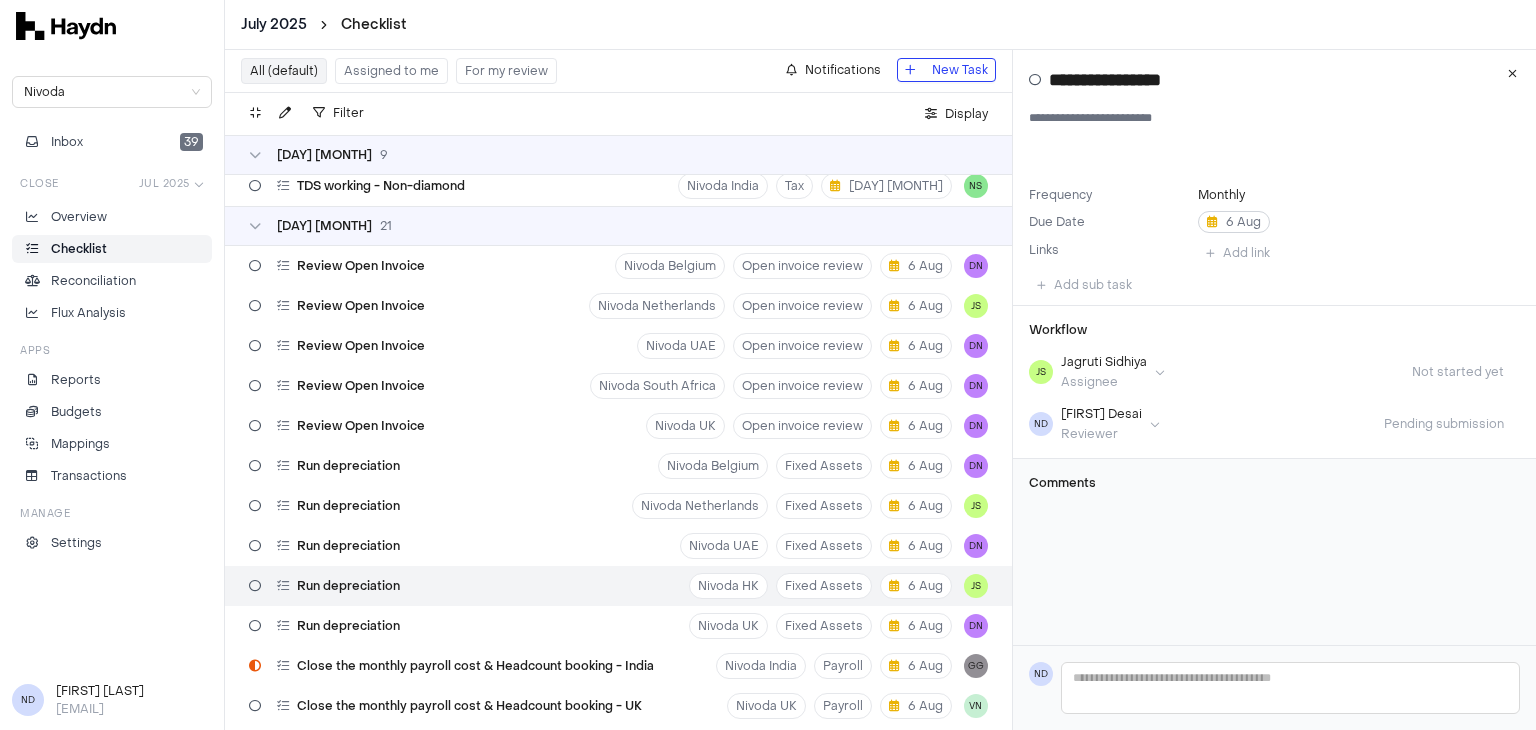 click on "6 Aug" at bounding box center [1234, 222] 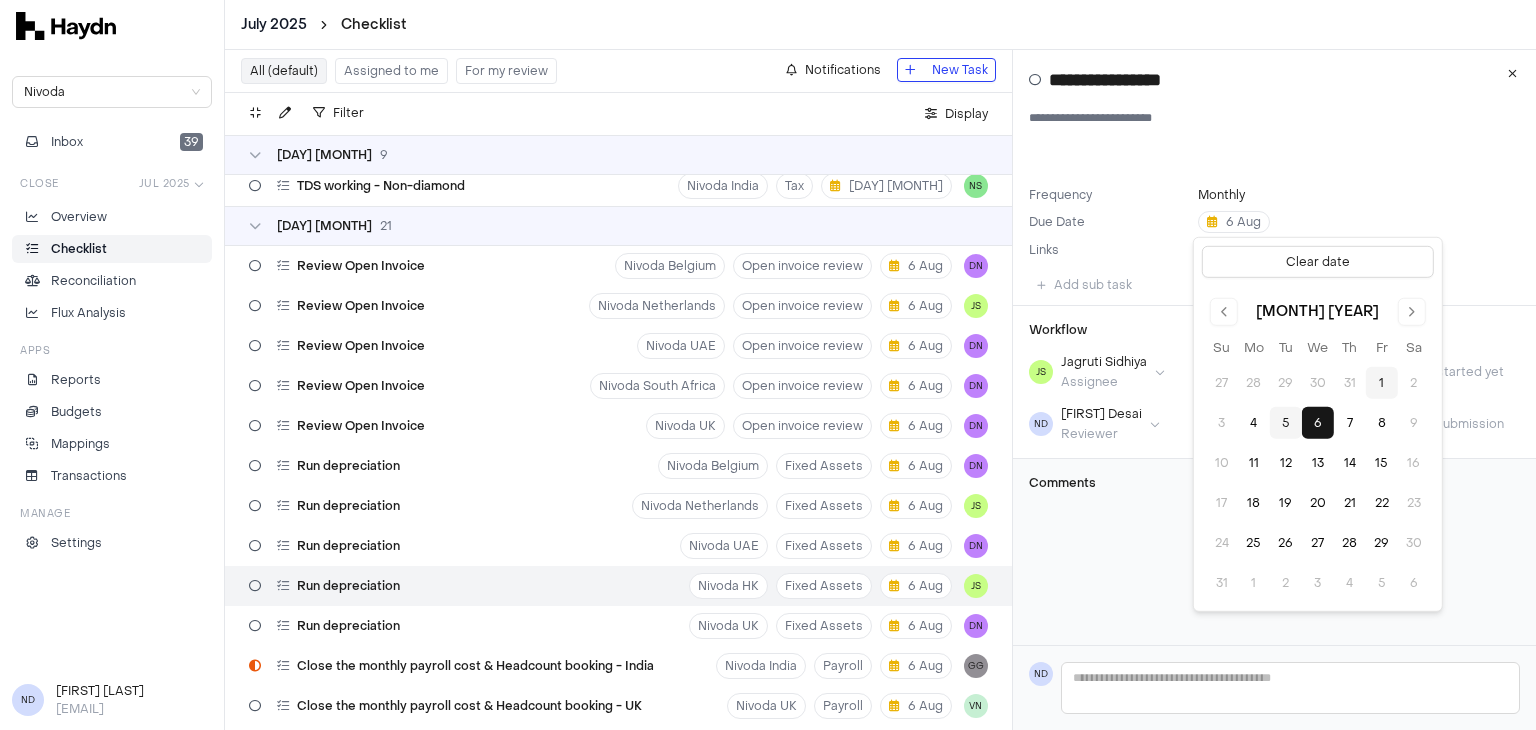 click on "5" at bounding box center (1286, 423) 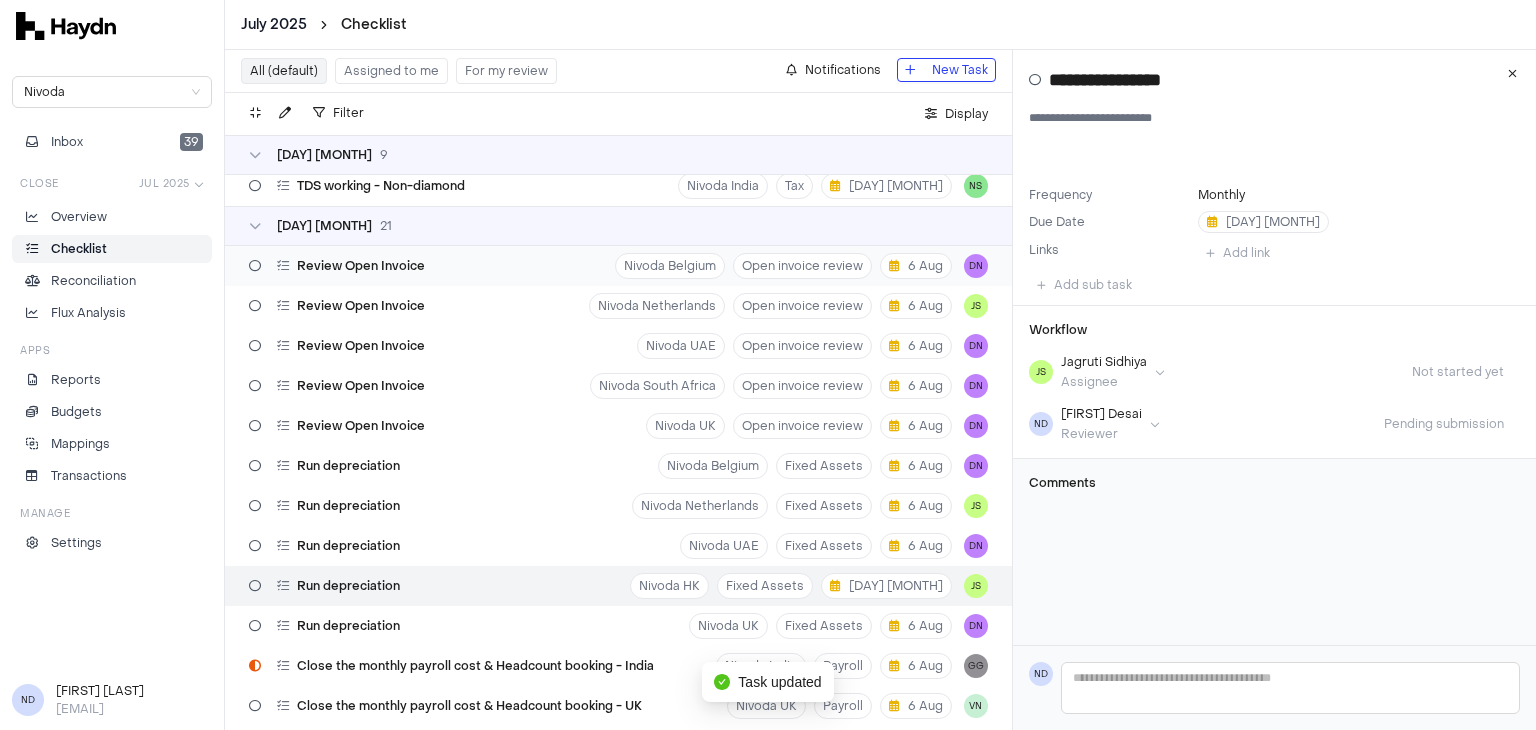 click on "[DAY] [MONTH] [YEAR] Review Open Invoice Nivoda Belgium Open invoice review [DAY] [MONTH] [FIRST] Review Open Invoice Nivoda Netherlands Open invoice review [DAY] [MONTH] [FIRST] Review Open Invoice Nivoda UAE Open invoice review [DAY] [MONTH] [FIRST] Review Open Invoice Nivoda South Africa Open invoice review [DAY] [MONTH] [FIRST] Review Open Invoice Nivoda UK Open invoice review [DAY] [MONTH] [FIRST] Run depreciation Nivoda Belgium Fixed Assets [DAY] [MONTH] [FIRST] Run depreciation Nivoda Netherlands Fixed Assets [DAY] [MONTH] [FIRST] Run depreciation Nivoda UAE Fixed Assets [DAY] [MONTH] [FIRST] Run depreciation Nivoda HK Fixed Assets [DAY] [MONTH] [FIRST] Run depreciation Nivoda UK Fixed Assets [DAY] [MONTH] [FIRST] Close the monthly payroll cost & Headcount booking - India Nivoda India Payroll [DAY] [MONTH] [FIRST] Close the monthly payroll cost & Headcount booking - UK Nivoda UK Payroll [DAY] [MONTH] [FIRST] Close the monthly payroll cost & Headcount booking - USA Nivoda USA Payroll [DAY] [MONTH] [FIRST] Close the monthly payroll cost & Headcount booking - Belgium Nivoda Belgium Payroll [DAY] [MONTH] [FIRST] Close the monthly payroll cost & Headcount booking - Hongkong Nivoda HK Payroll [FIRST]" at bounding box center (618, 646) 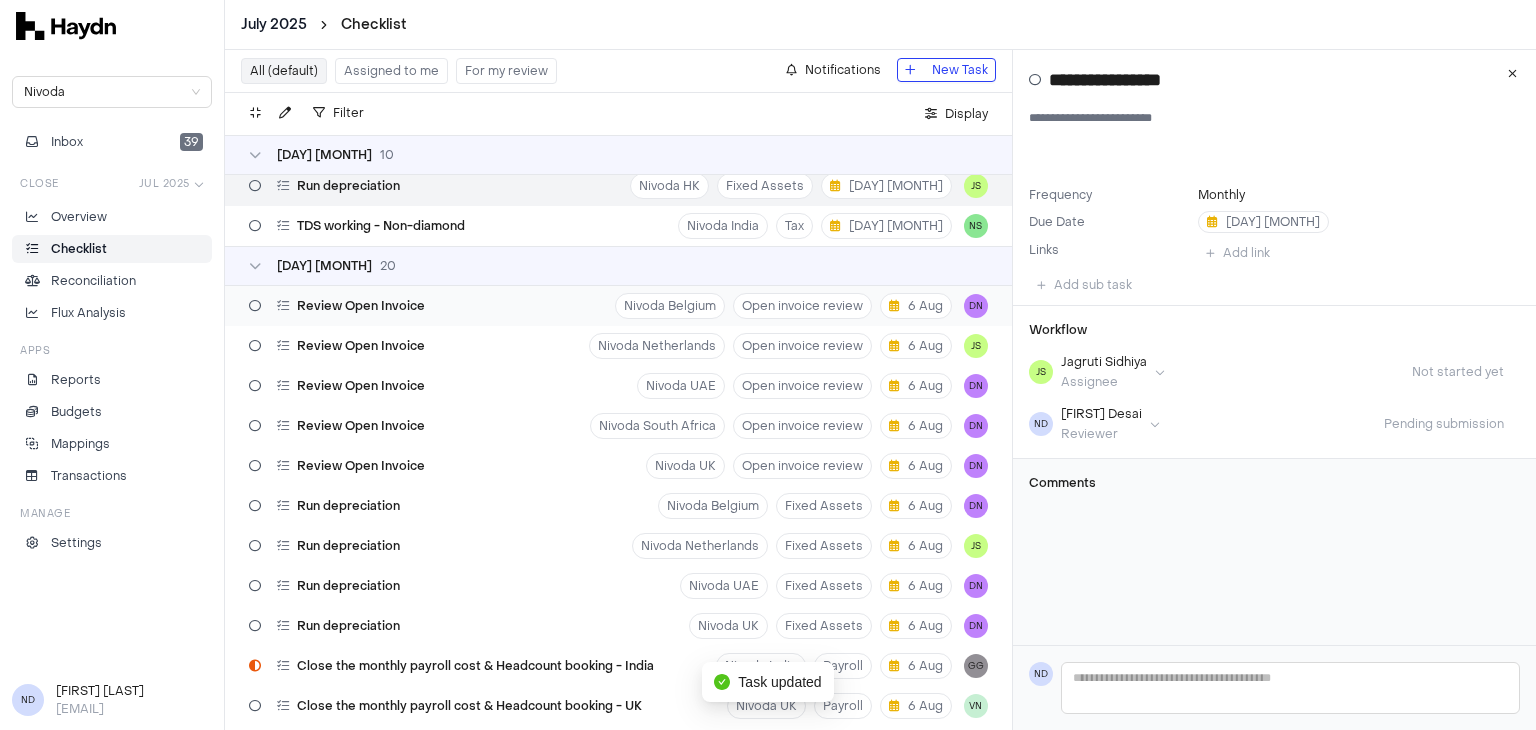 click on "Review Open Invoice Nivoda Belgium Open invoice review 6 Aug DN" at bounding box center [618, 306] 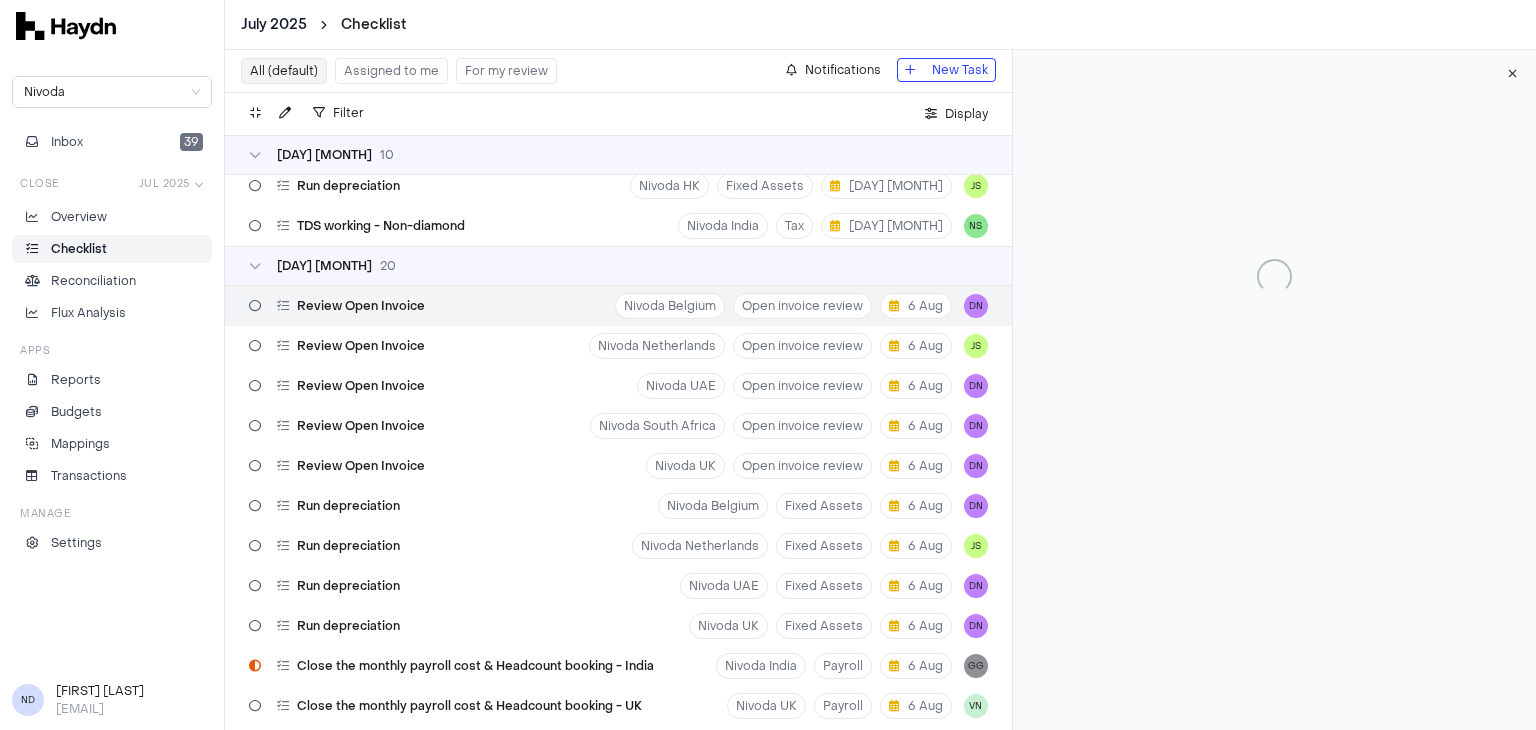 type 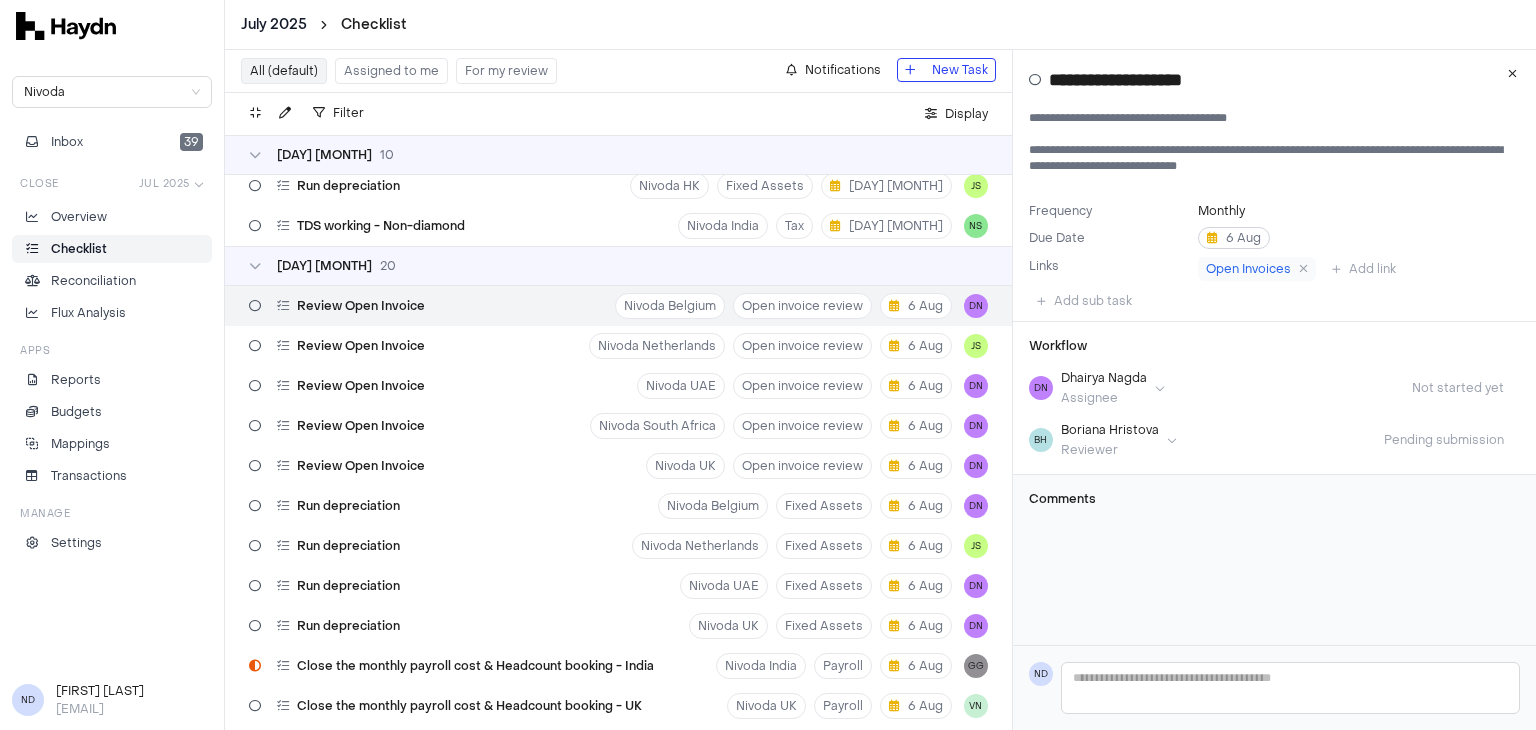 click on "6 Aug" at bounding box center [1234, 238] 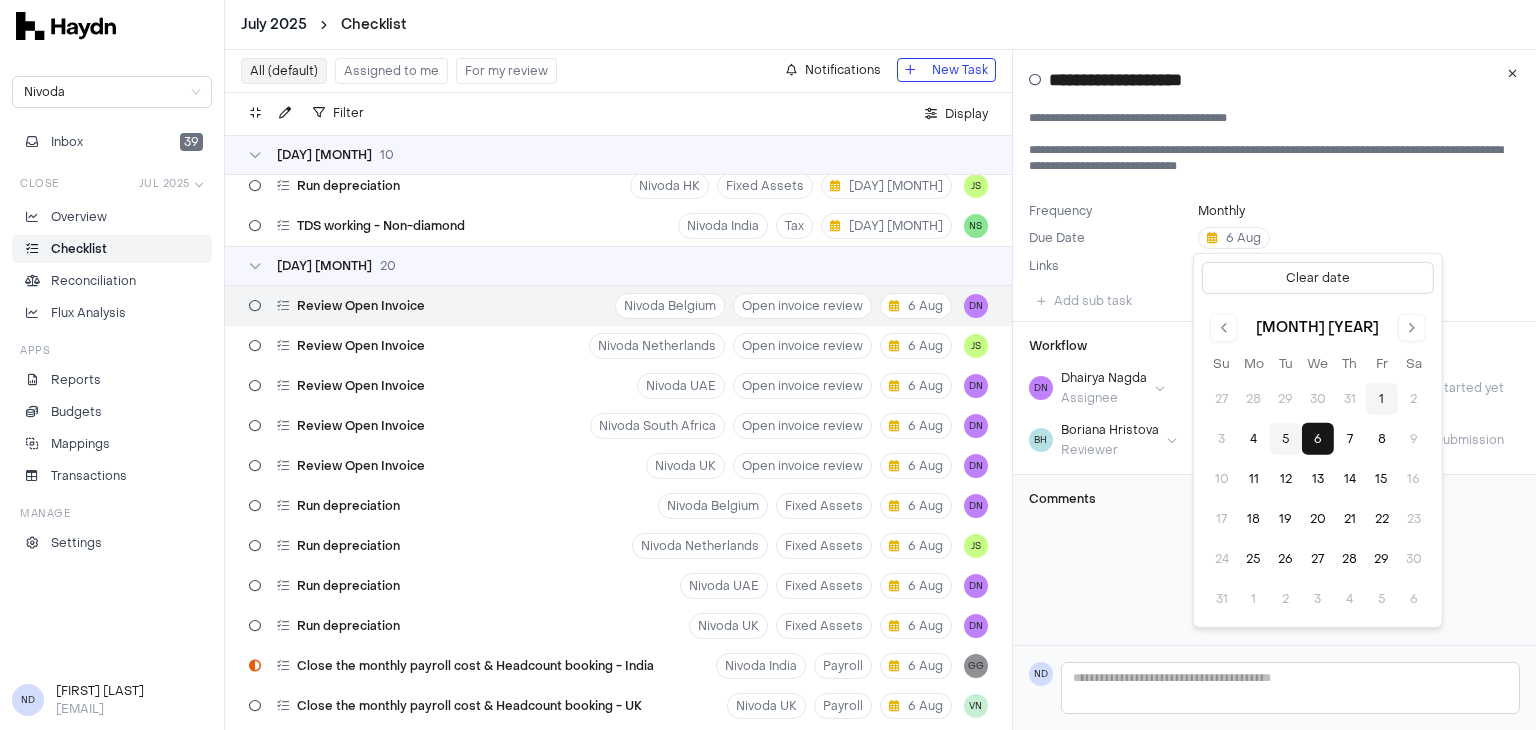 click on "5" at bounding box center [1286, 439] 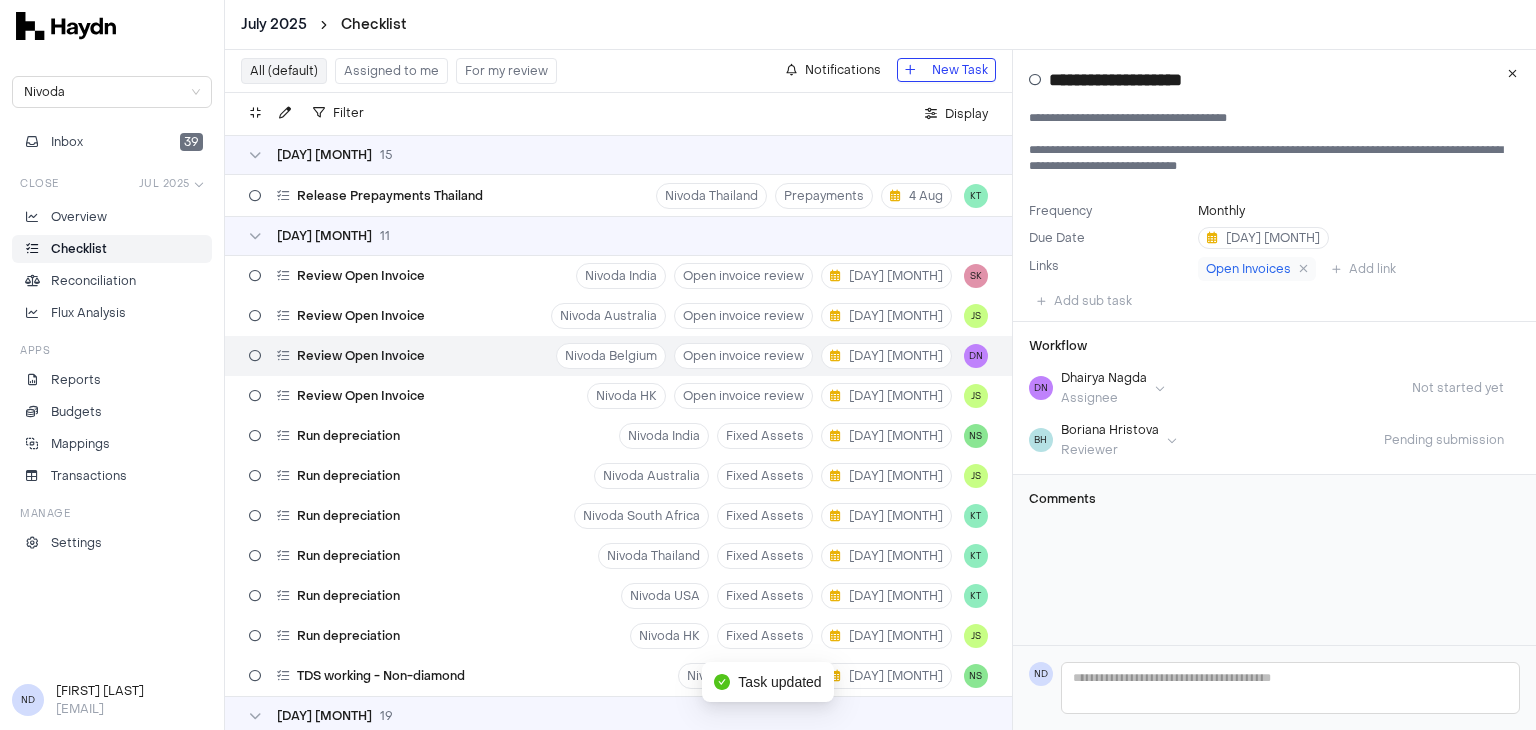scroll, scrollTop: 1329, scrollLeft: 0, axis: vertical 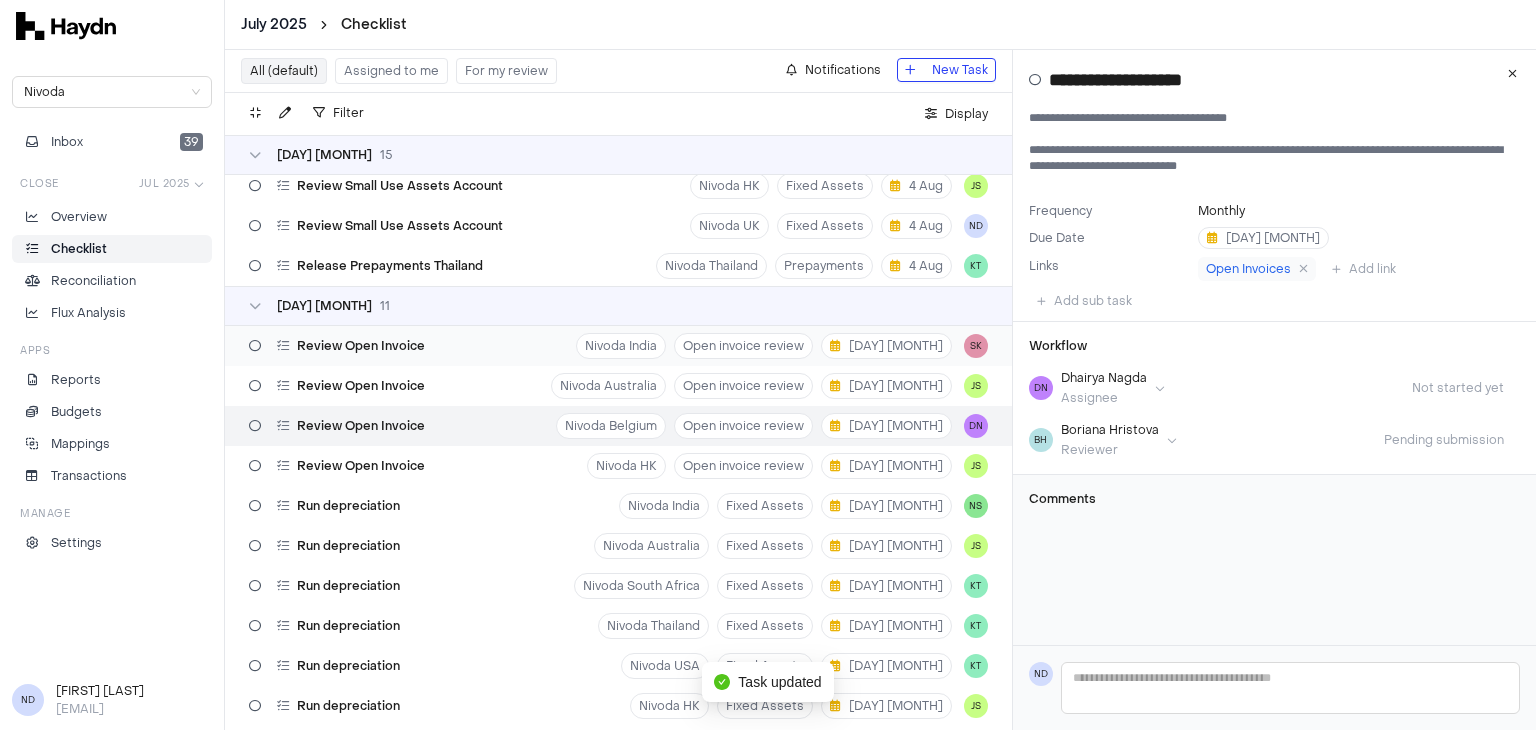 click on "Review Open Invoice Nivoda India Open invoice review [DAY] [MONTH] [FIRST]" at bounding box center (618, 346) 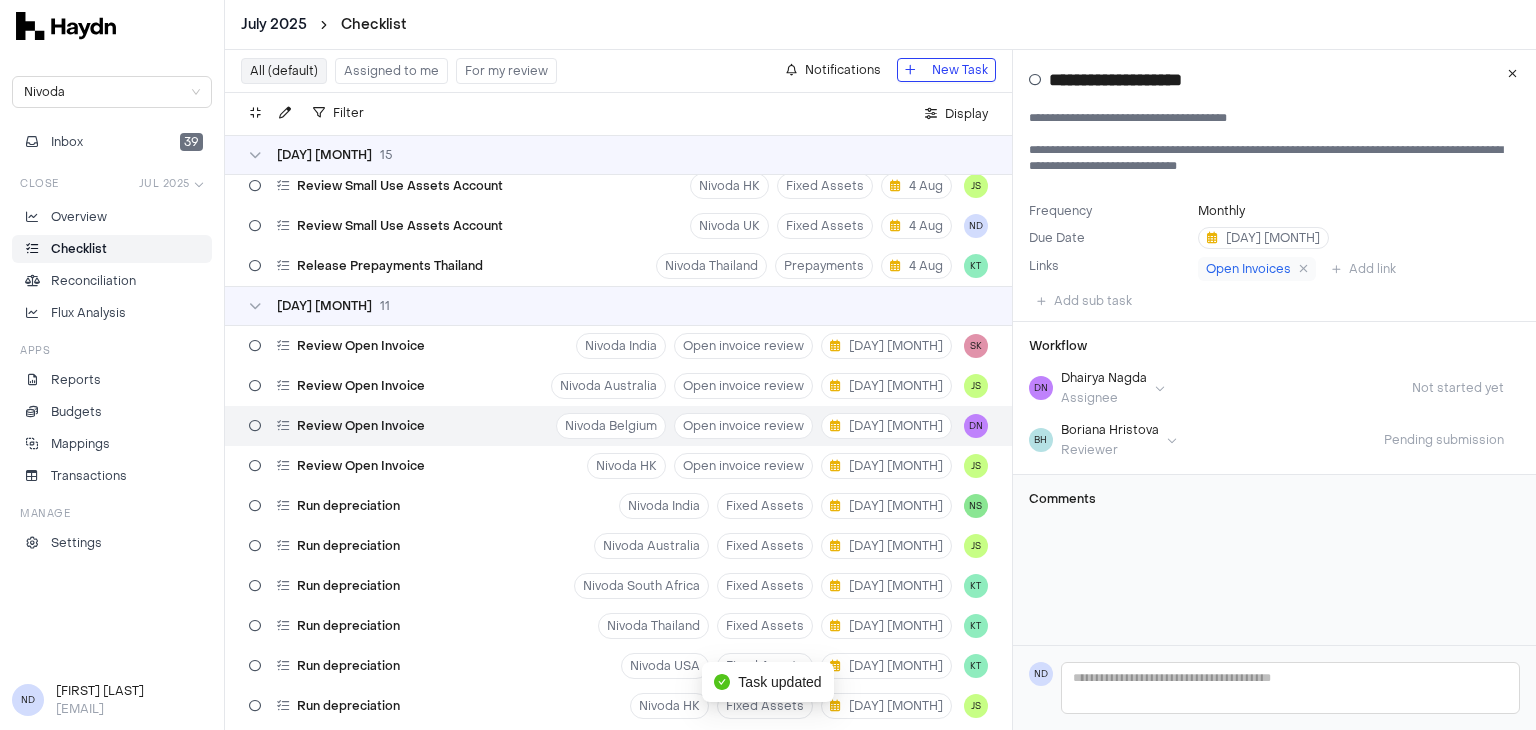 type on "**********" 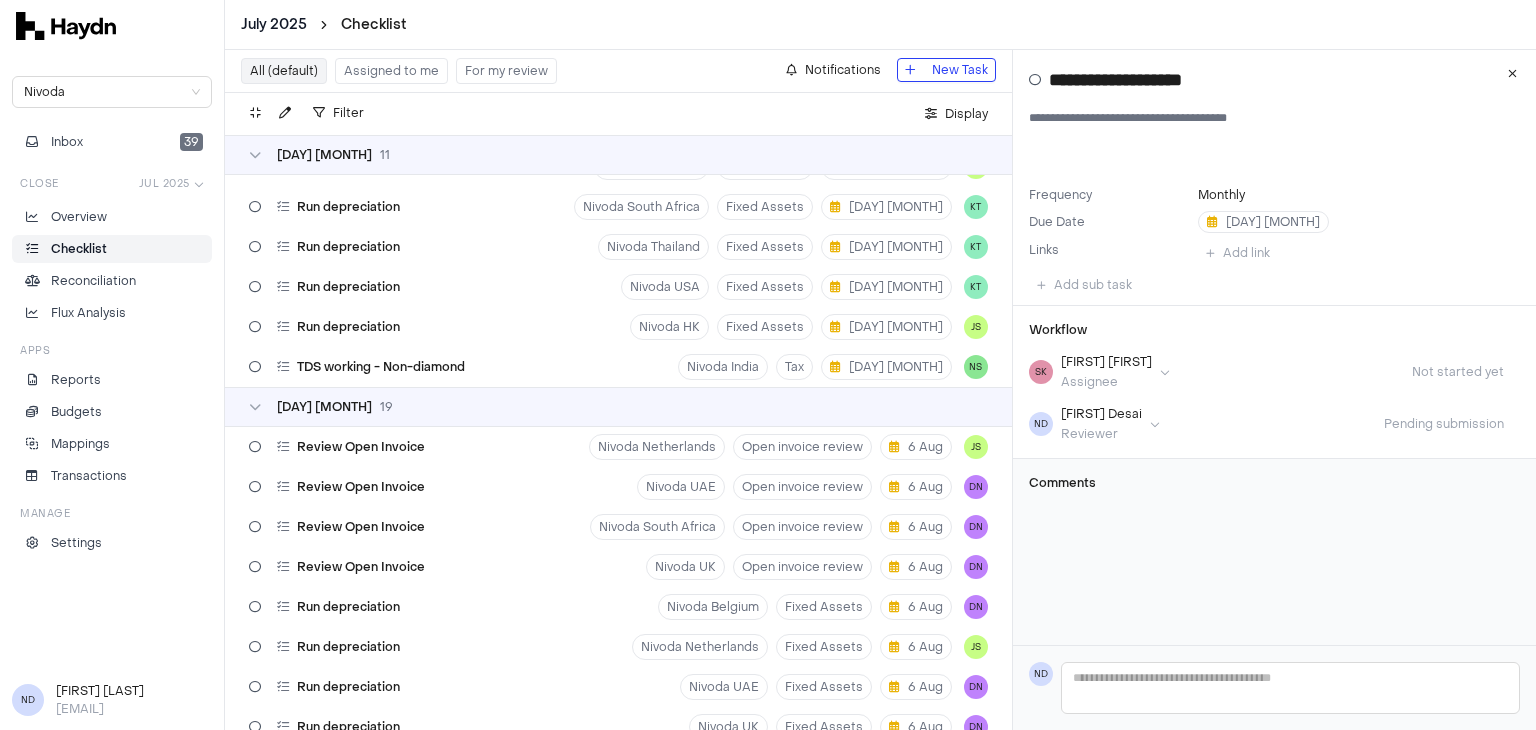 scroll, scrollTop: 1729, scrollLeft: 0, axis: vertical 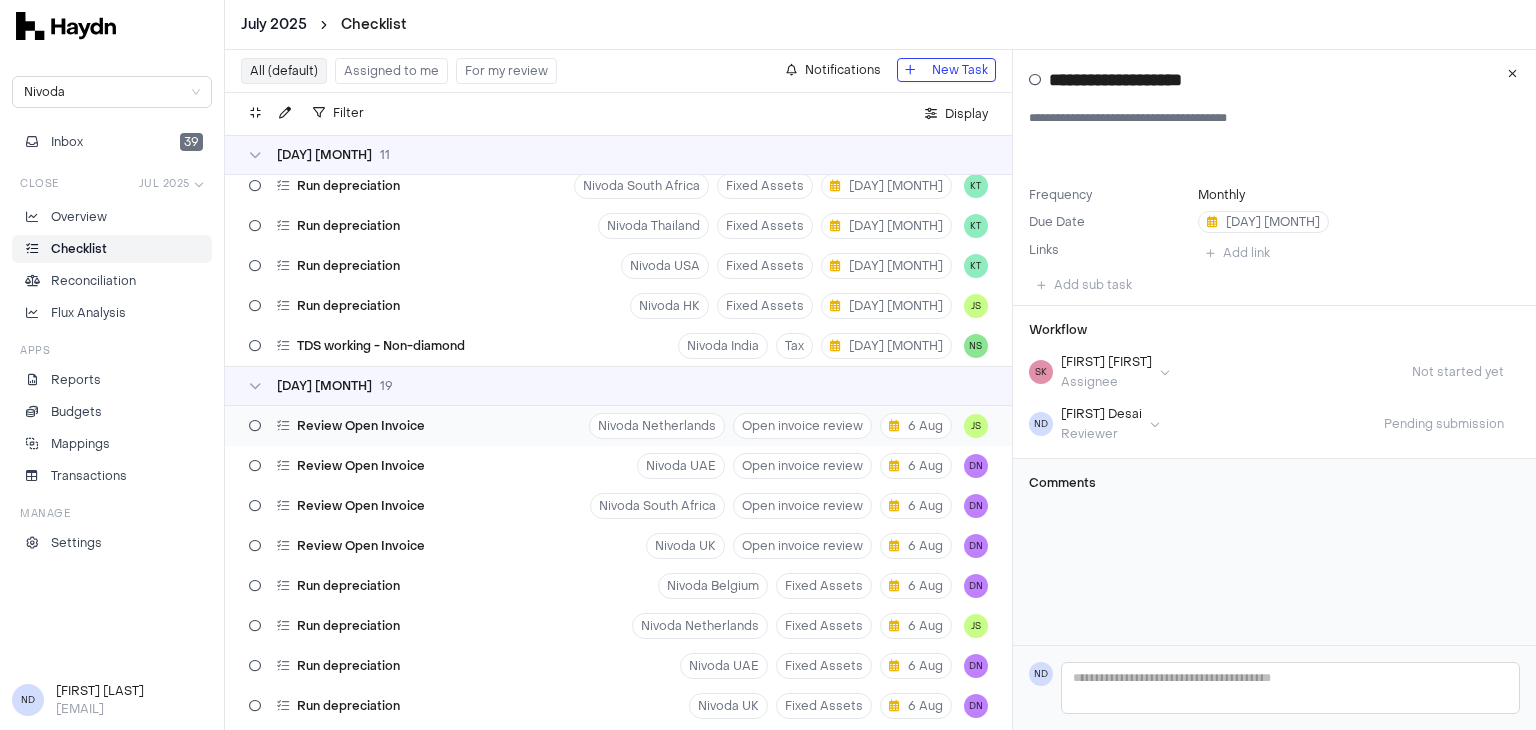 click on "Review Open Invoice Nivoda Netherlands Open invoice review [DAY] [MONTH] [FIRST]" at bounding box center [618, 426] 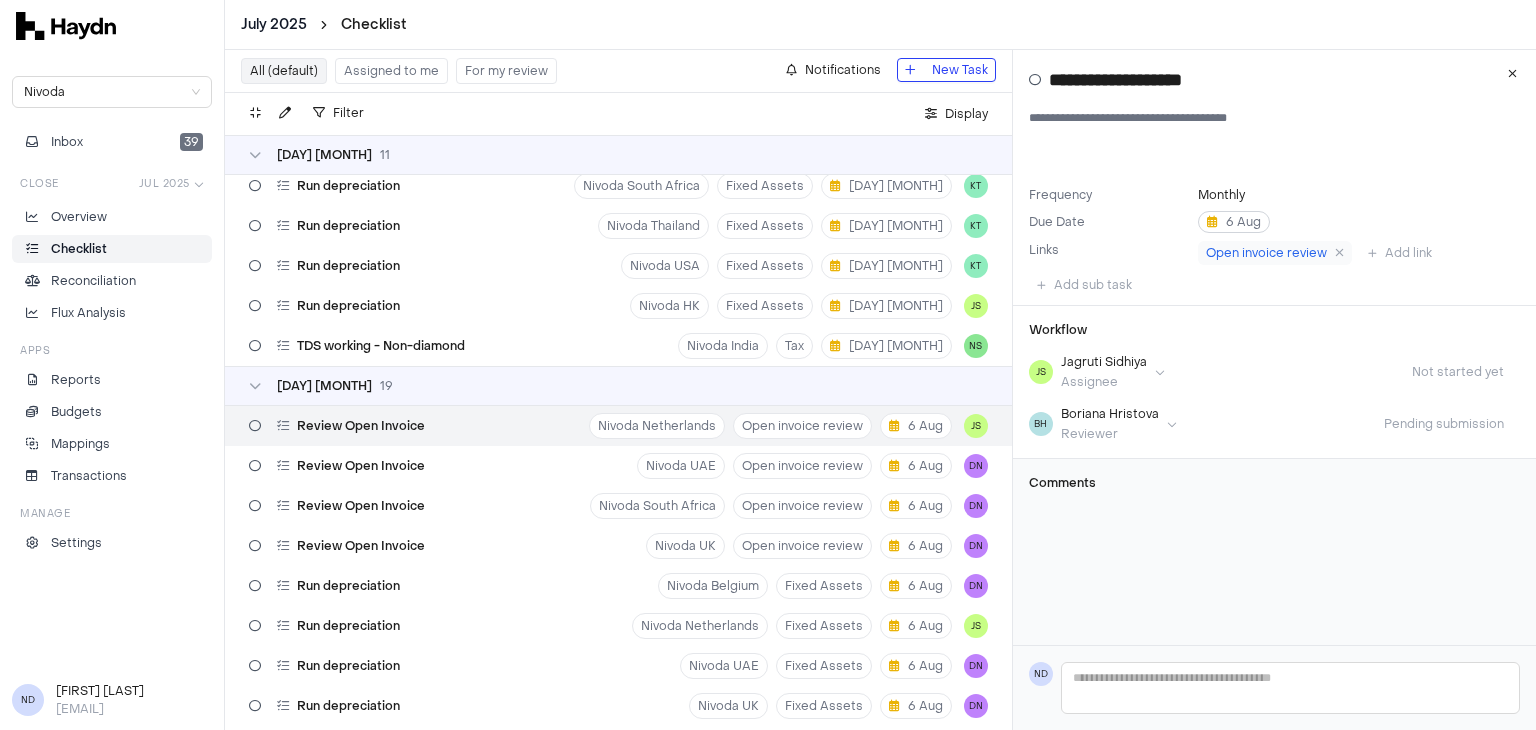 click on "6 Aug" at bounding box center (1234, 222) 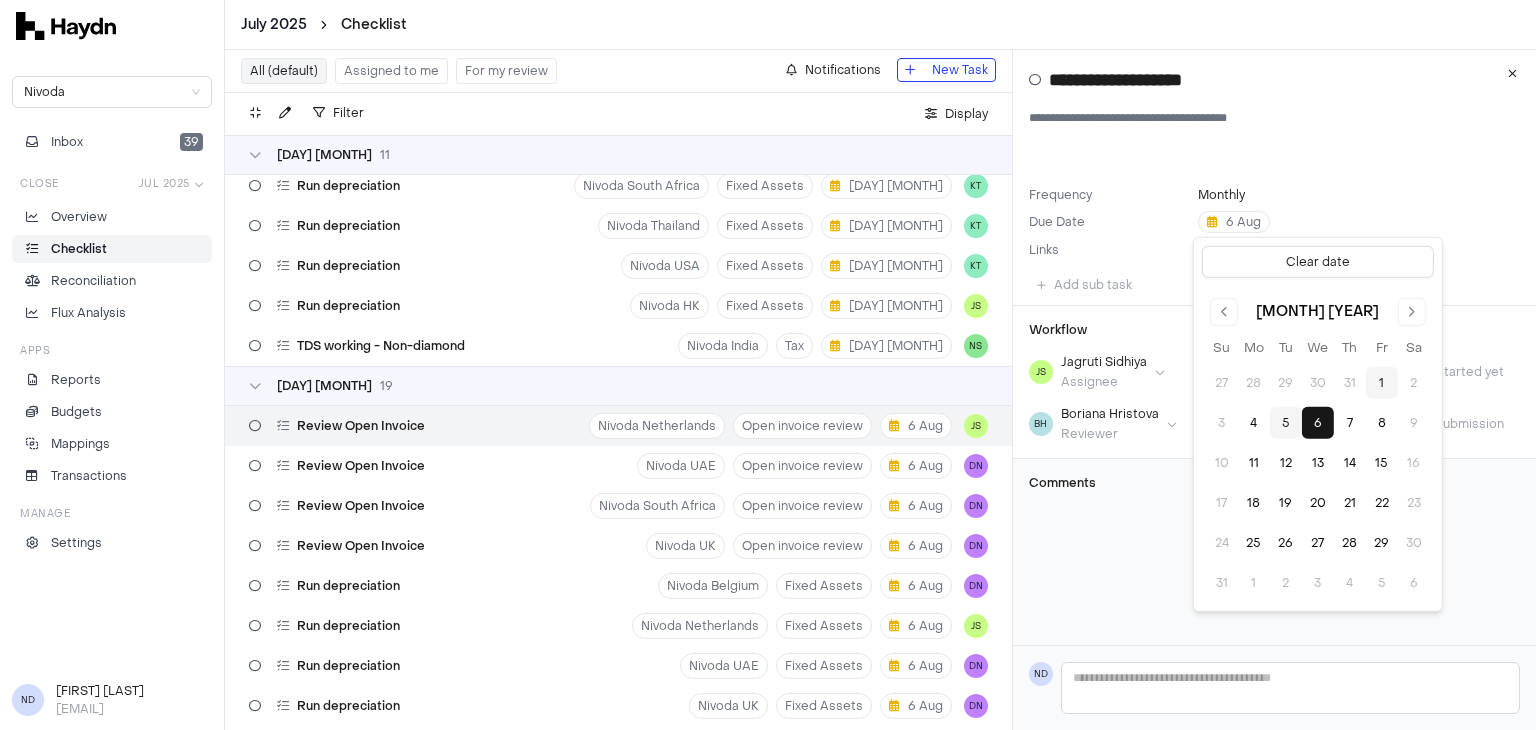 click on "5" at bounding box center (1286, 423) 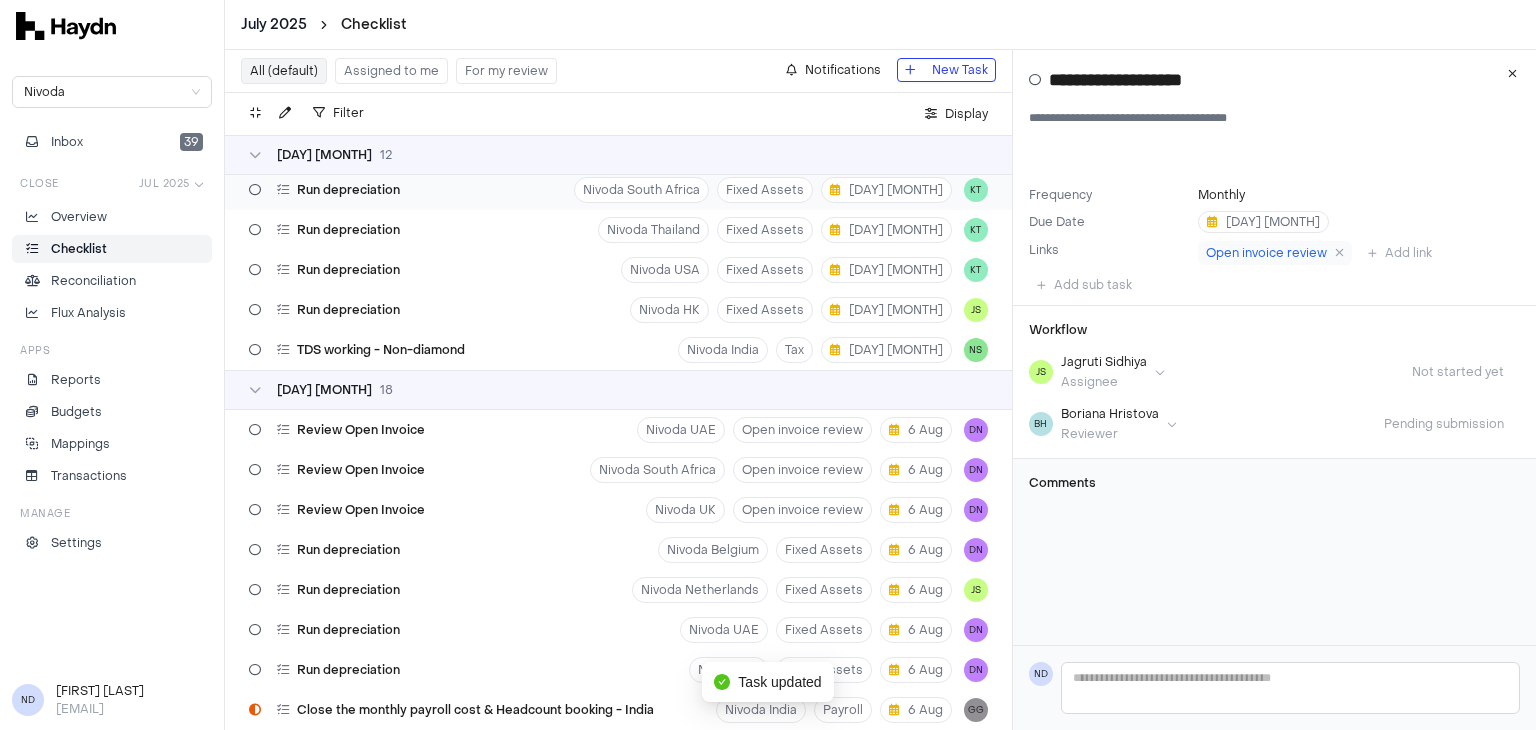 scroll, scrollTop: 1769, scrollLeft: 0, axis: vertical 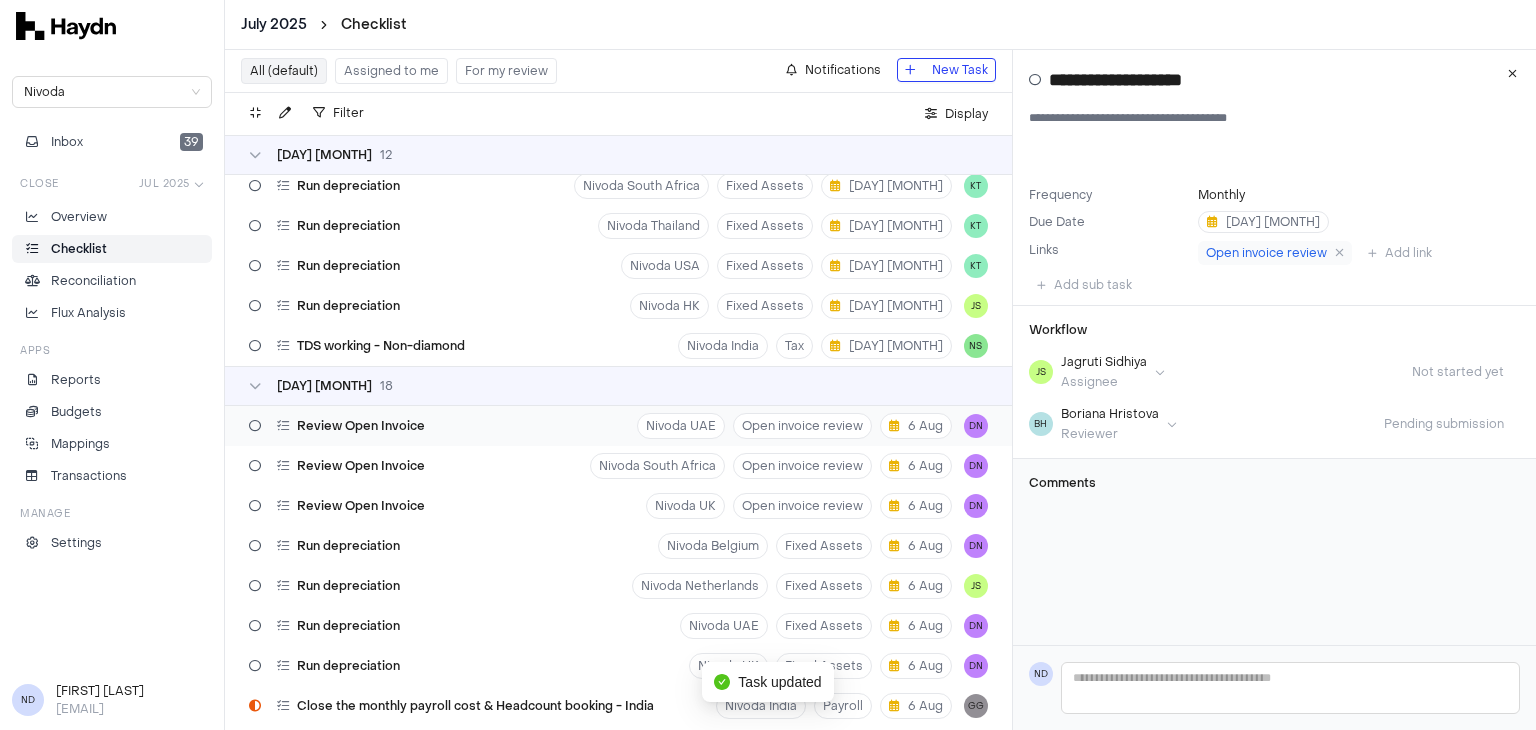 click on "Review Open Invoice" at bounding box center (361, 426) 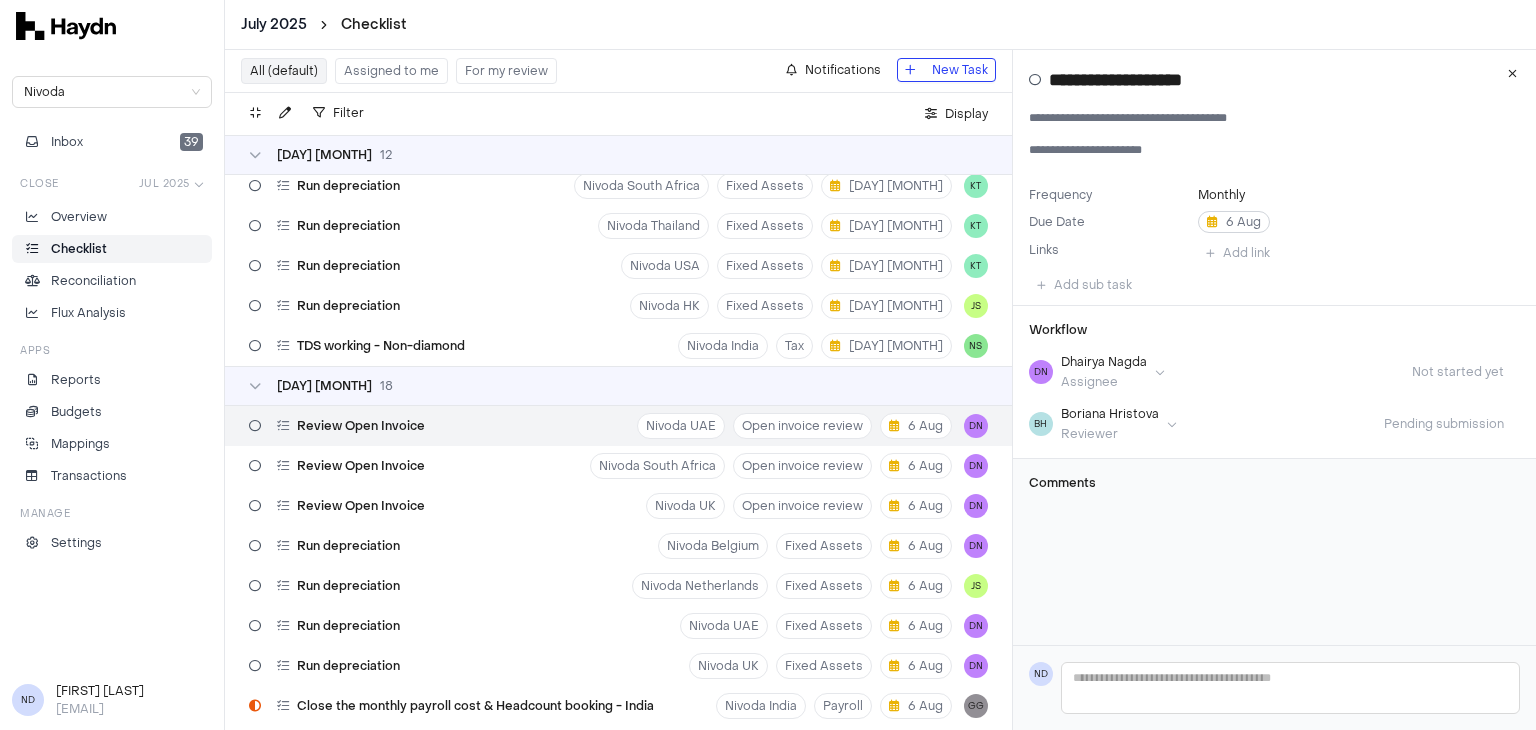 click on "6 Aug" at bounding box center (1234, 222) 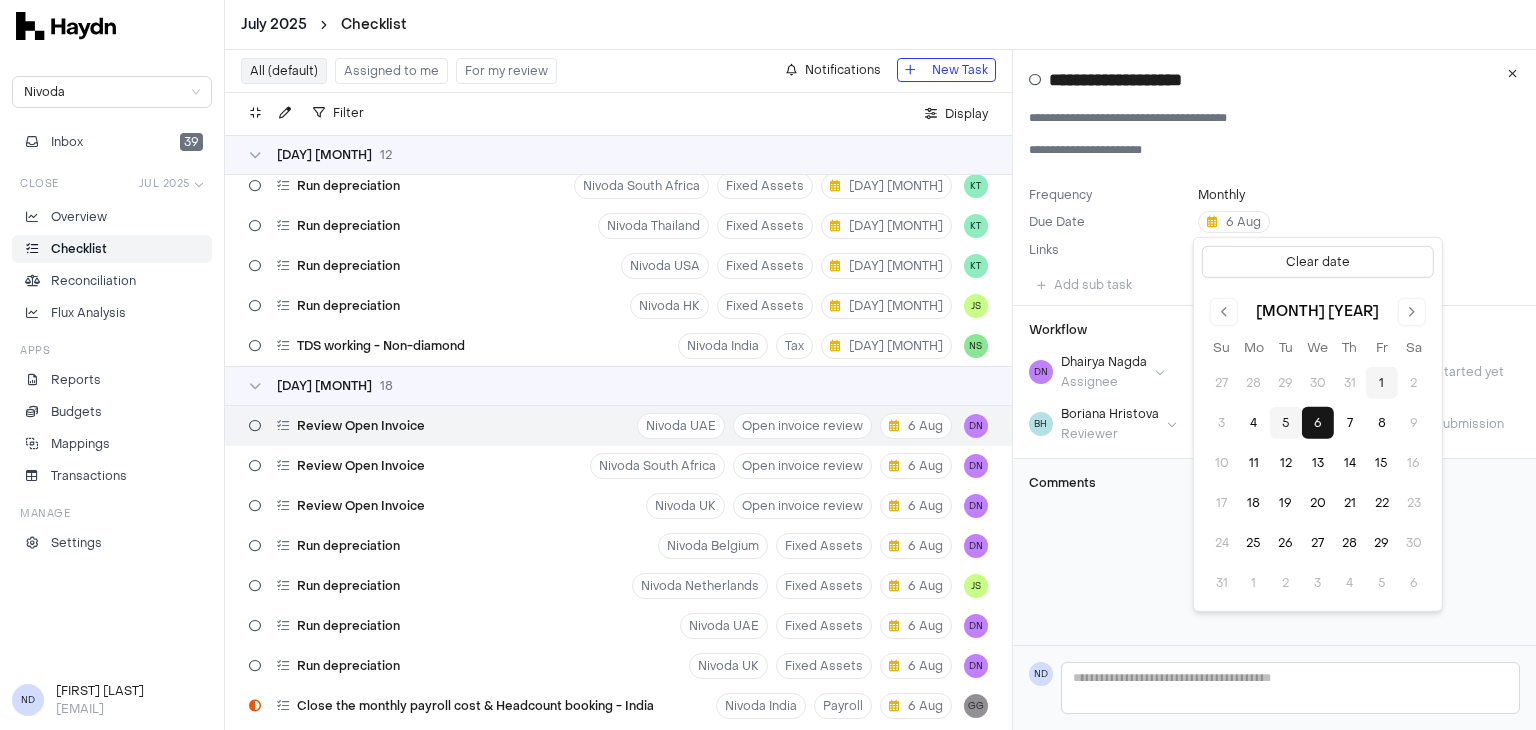 click on "5" at bounding box center (1286, 423) 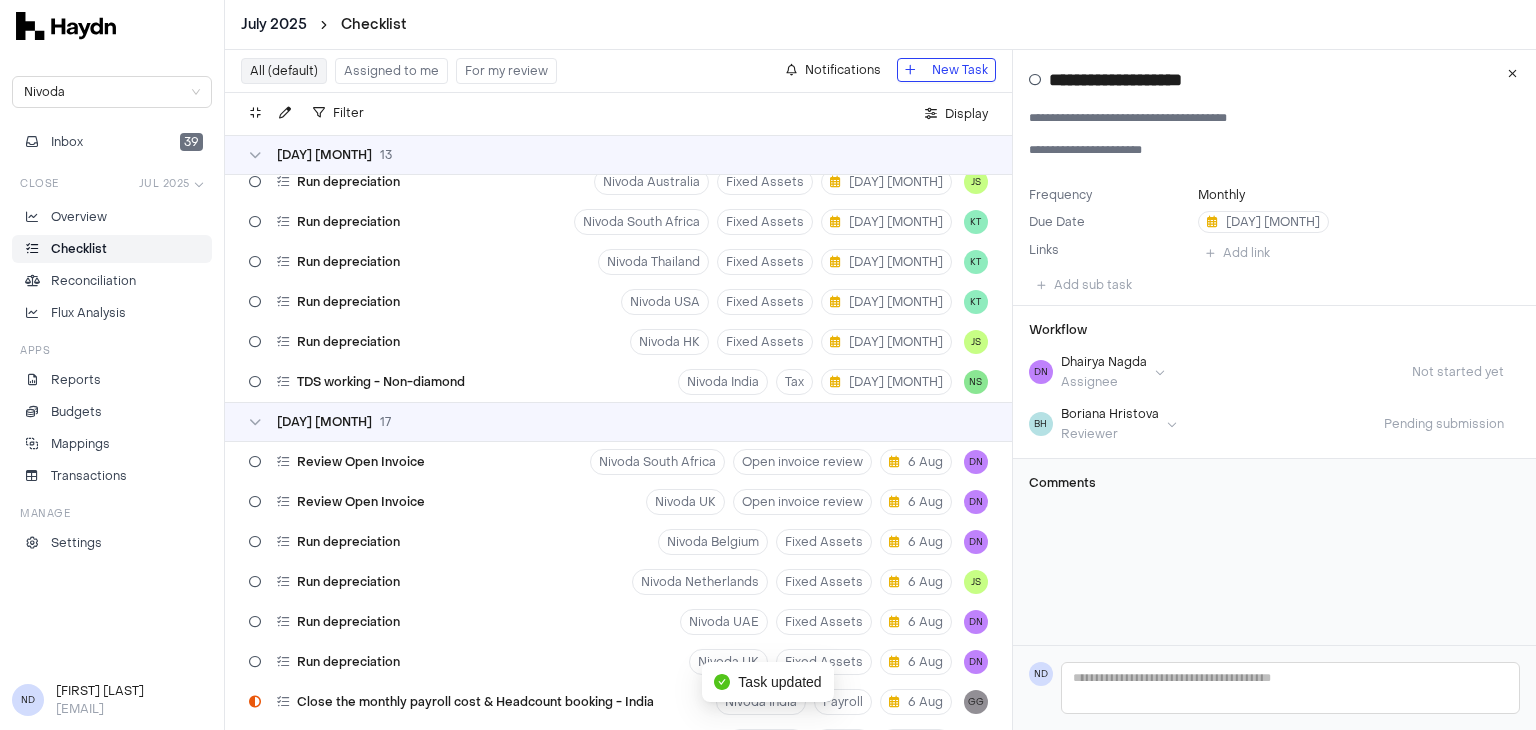 scroll, scrollTop: 1809, scrollLeft: 0, axis: vertical 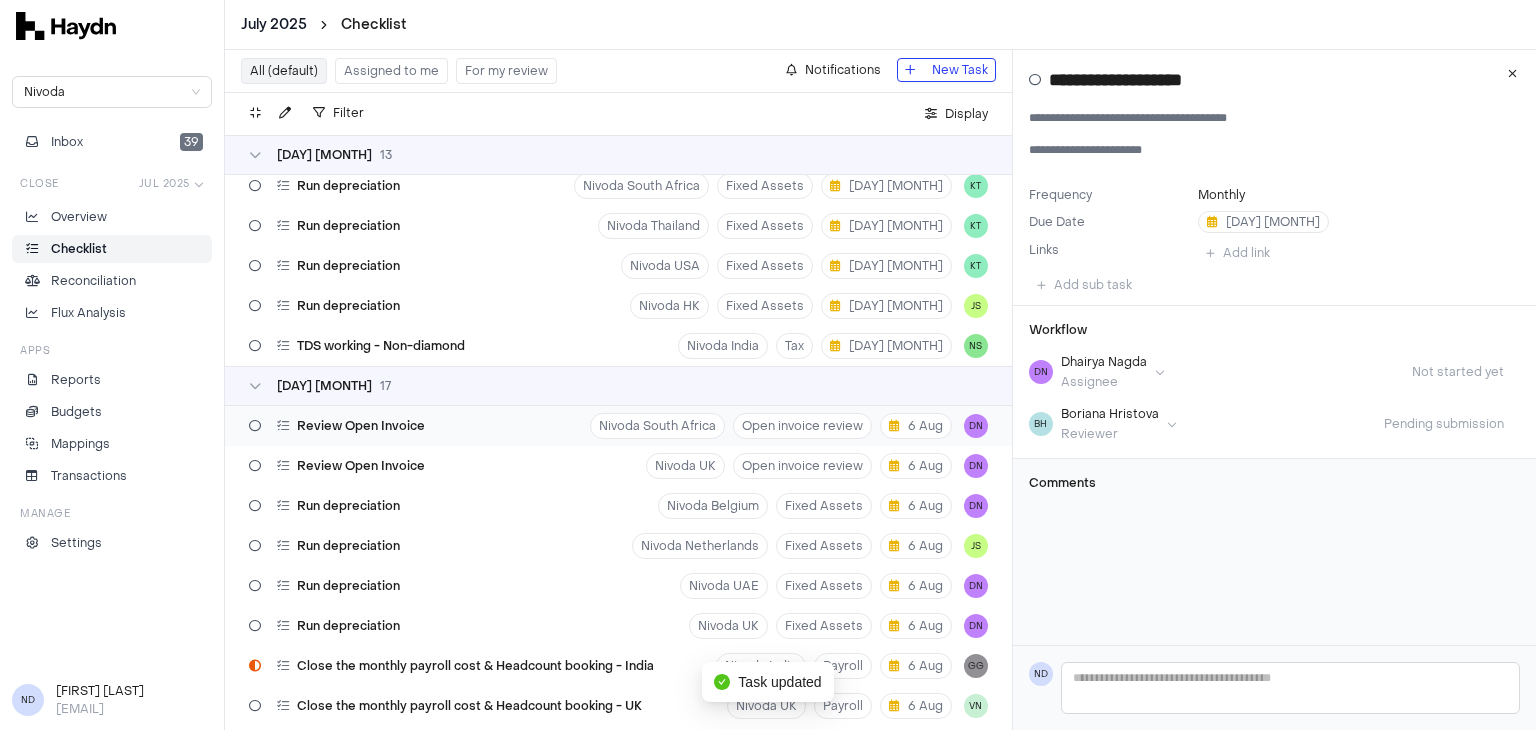 click on "Review Open Invoice" at bounding box center [337, 426] 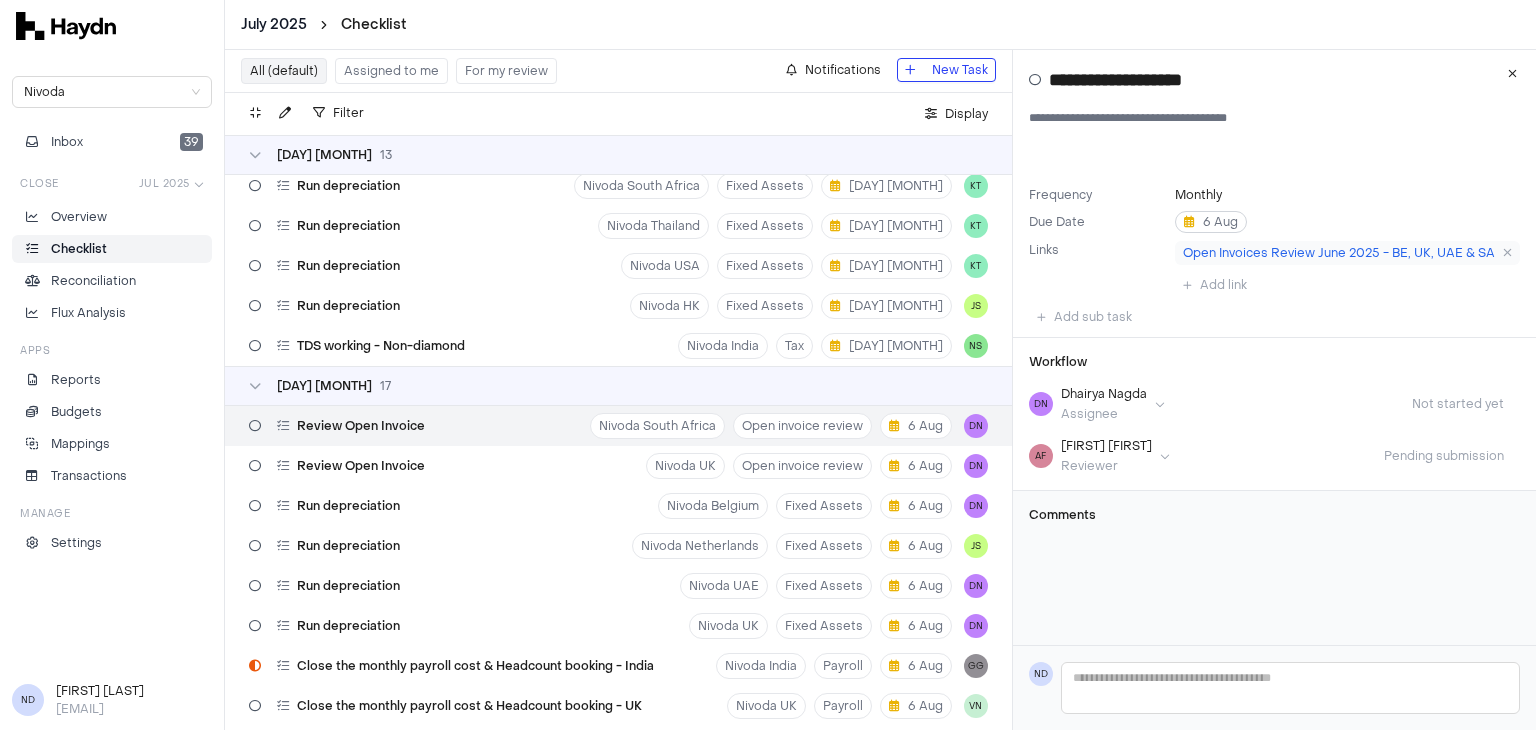 click on "6 Aug" at bounding box center [1211, 222] 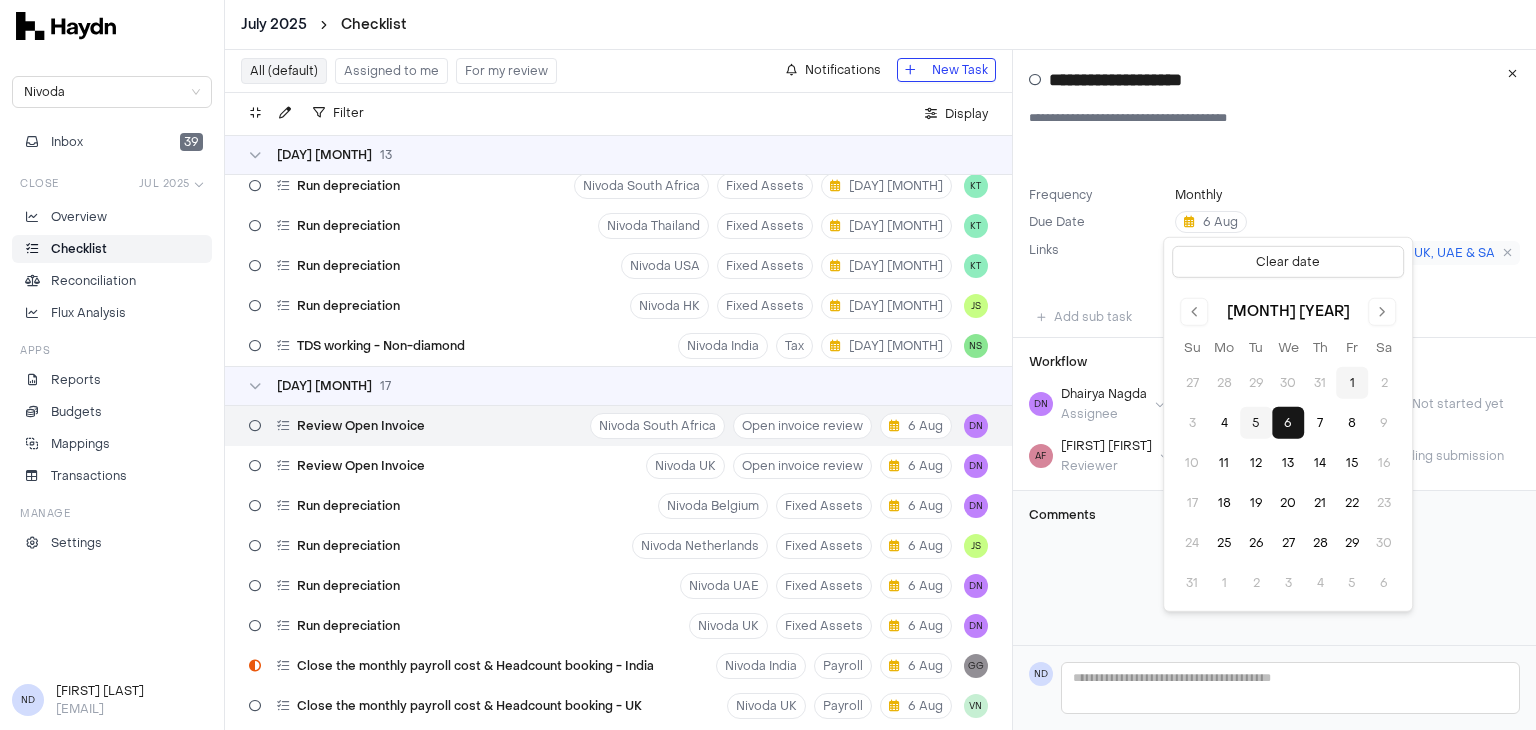 click on "5" at bounding box center [1256, 423] 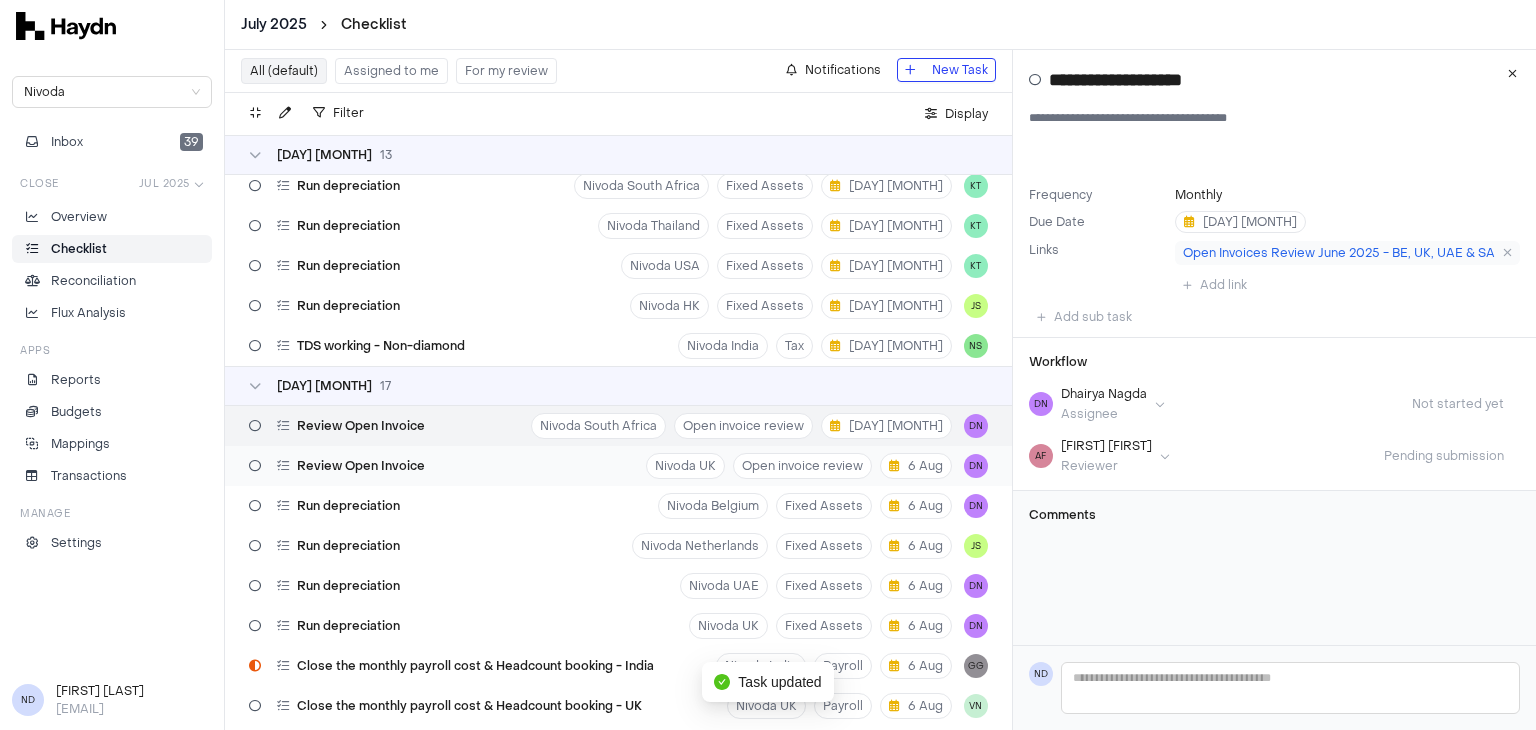 click on "Review Open Invoice Nivoda UK Open invoice review [DAY] [MONTH] [FIRST]" at bounding box center (618, 466) 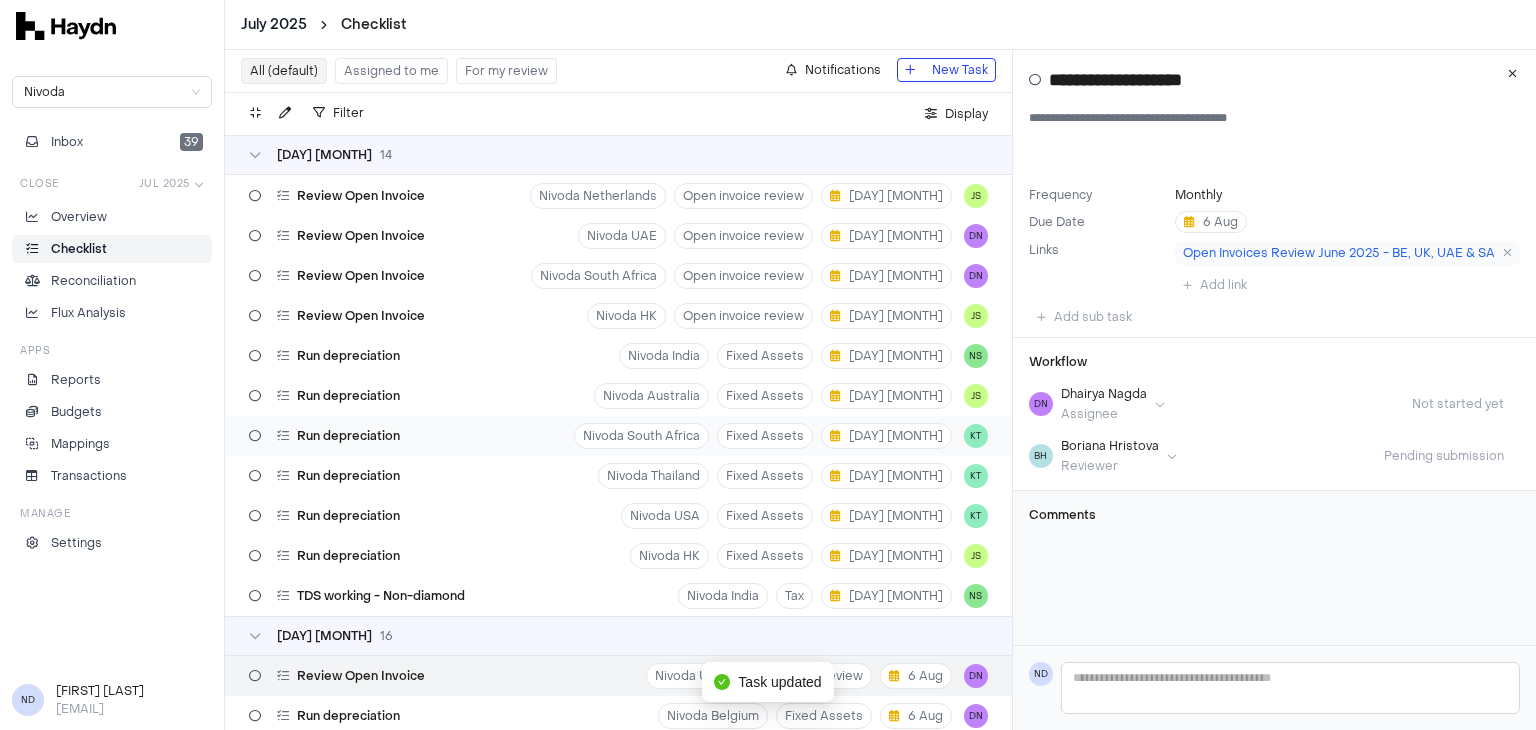 scroll, scrollTop: 1849, scrollLeft: 0, axis: vertical 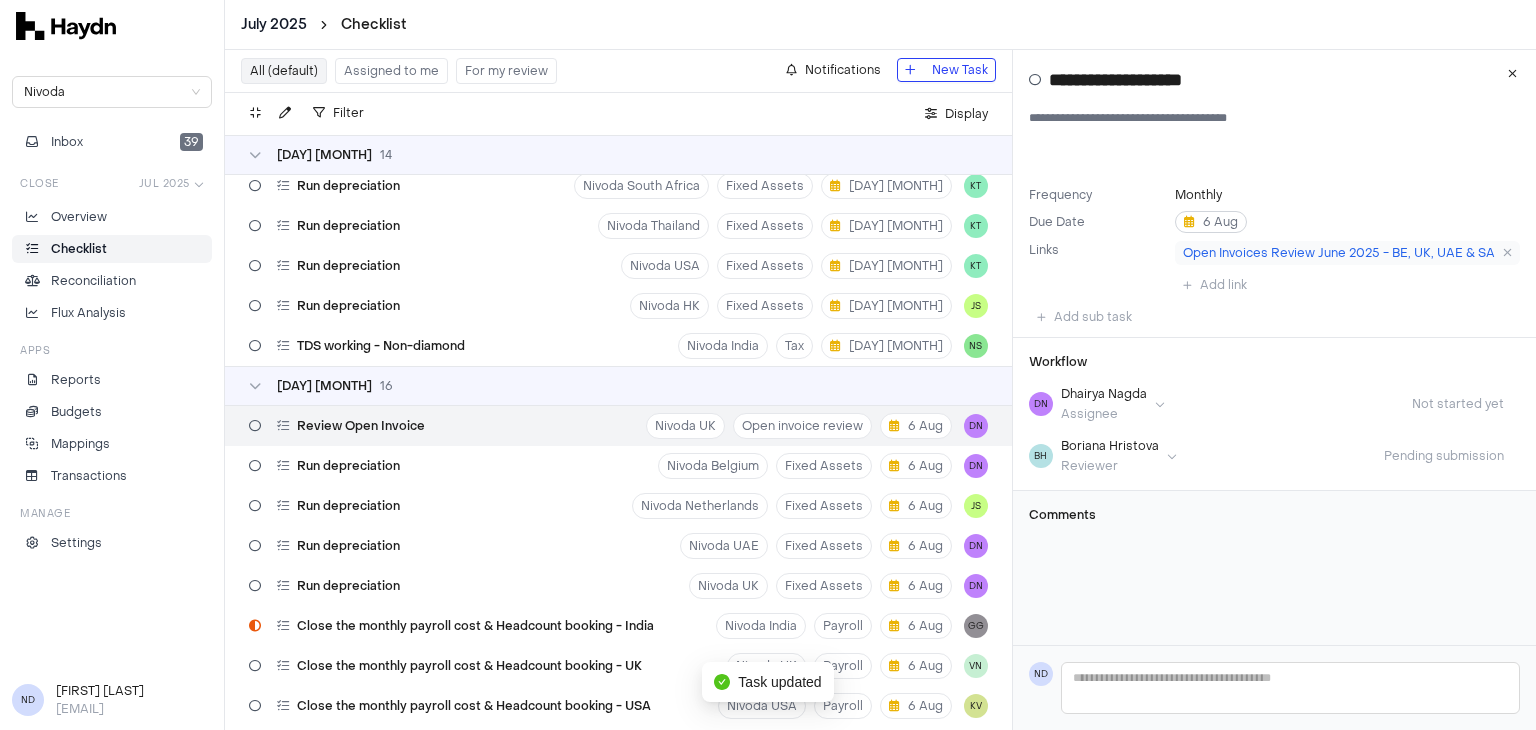 click on "6 Aug" at bounding box center [1211, 222] 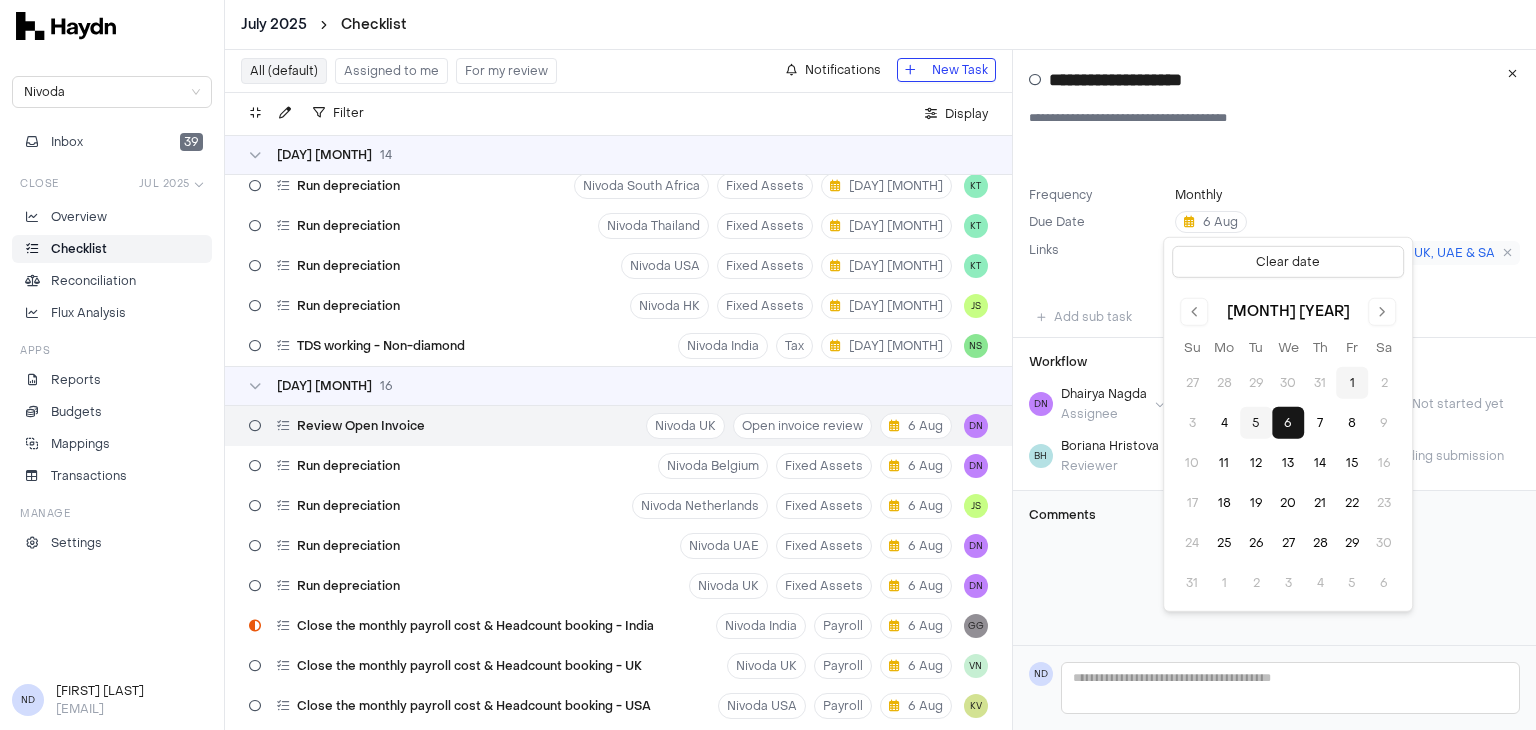 click on "5" at bounding box center (1256, 423) 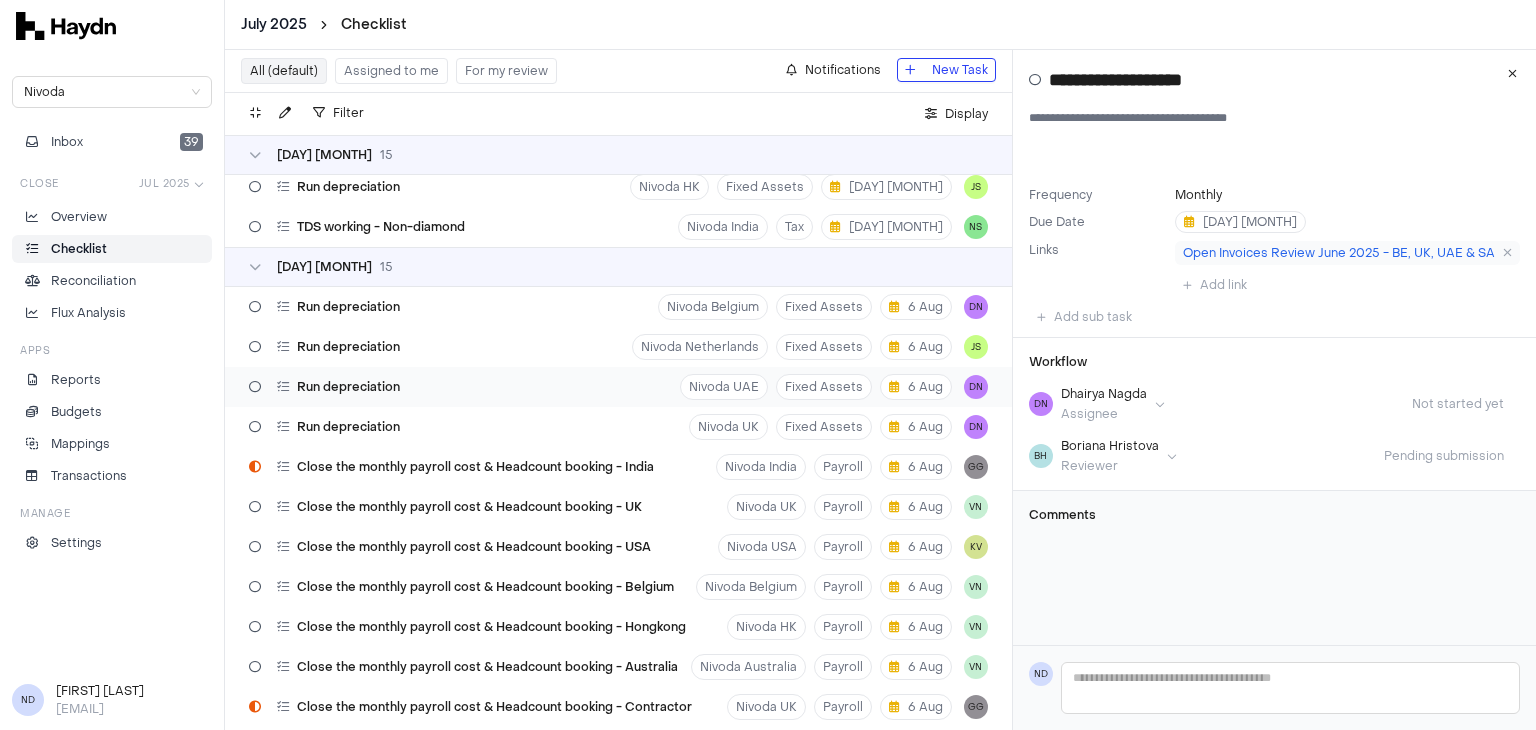 scroll, scrollTop: 1929, scrollLeft: 0, axis: vertical 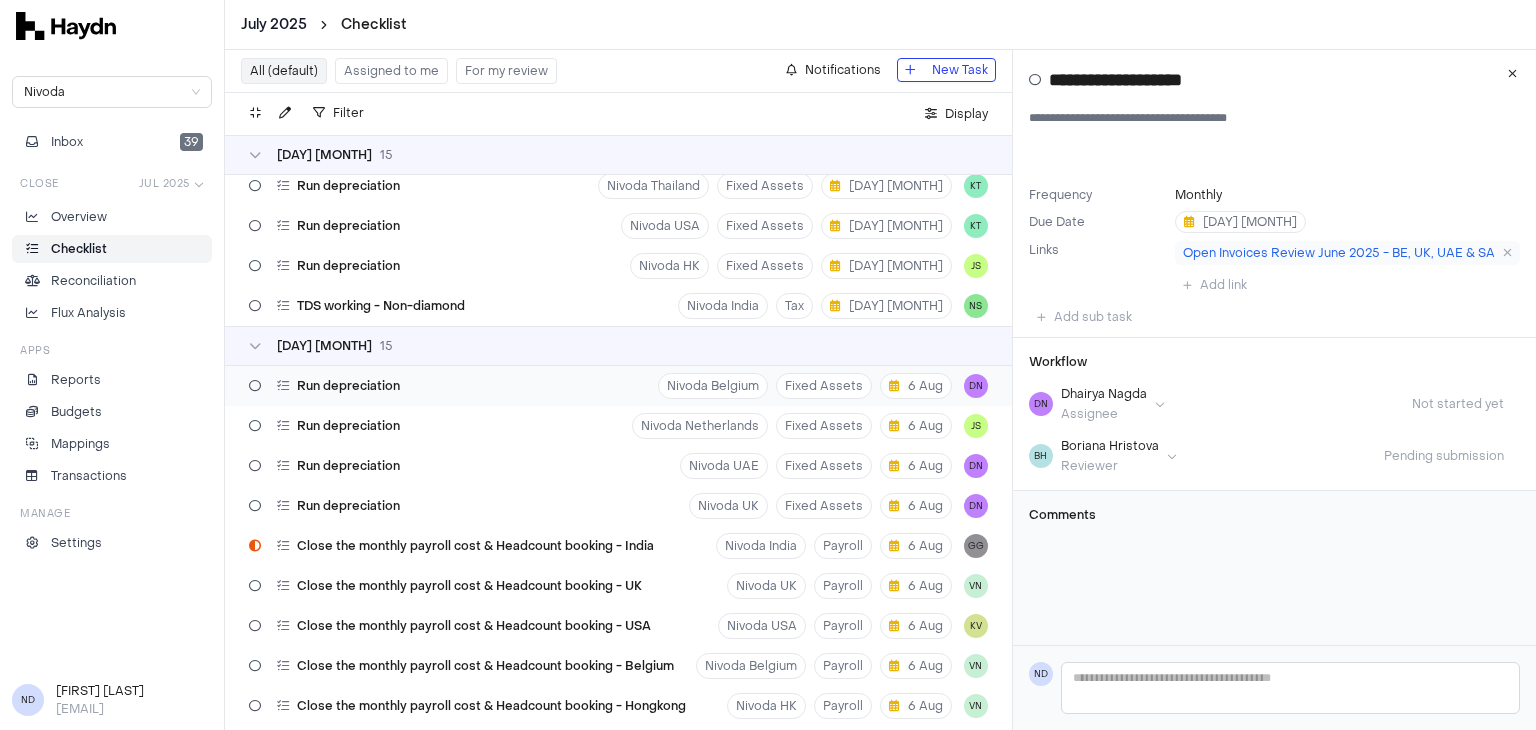 click on "Run depreciation Nivoda Belgium Fixed Assets 6 Aug DN" at bounding box center (618, 386) 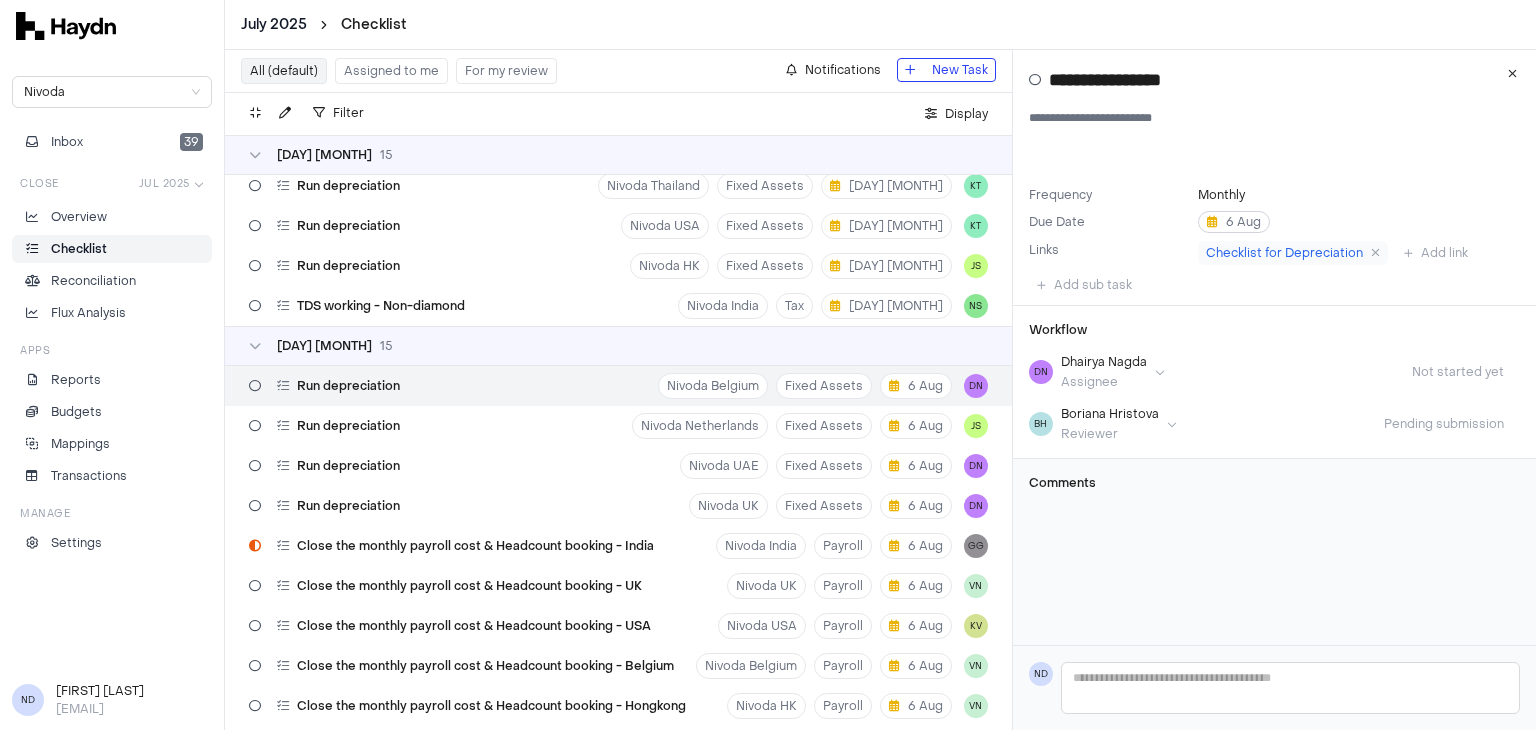 click on "6 Aug" at bounding box center [1234, 222] 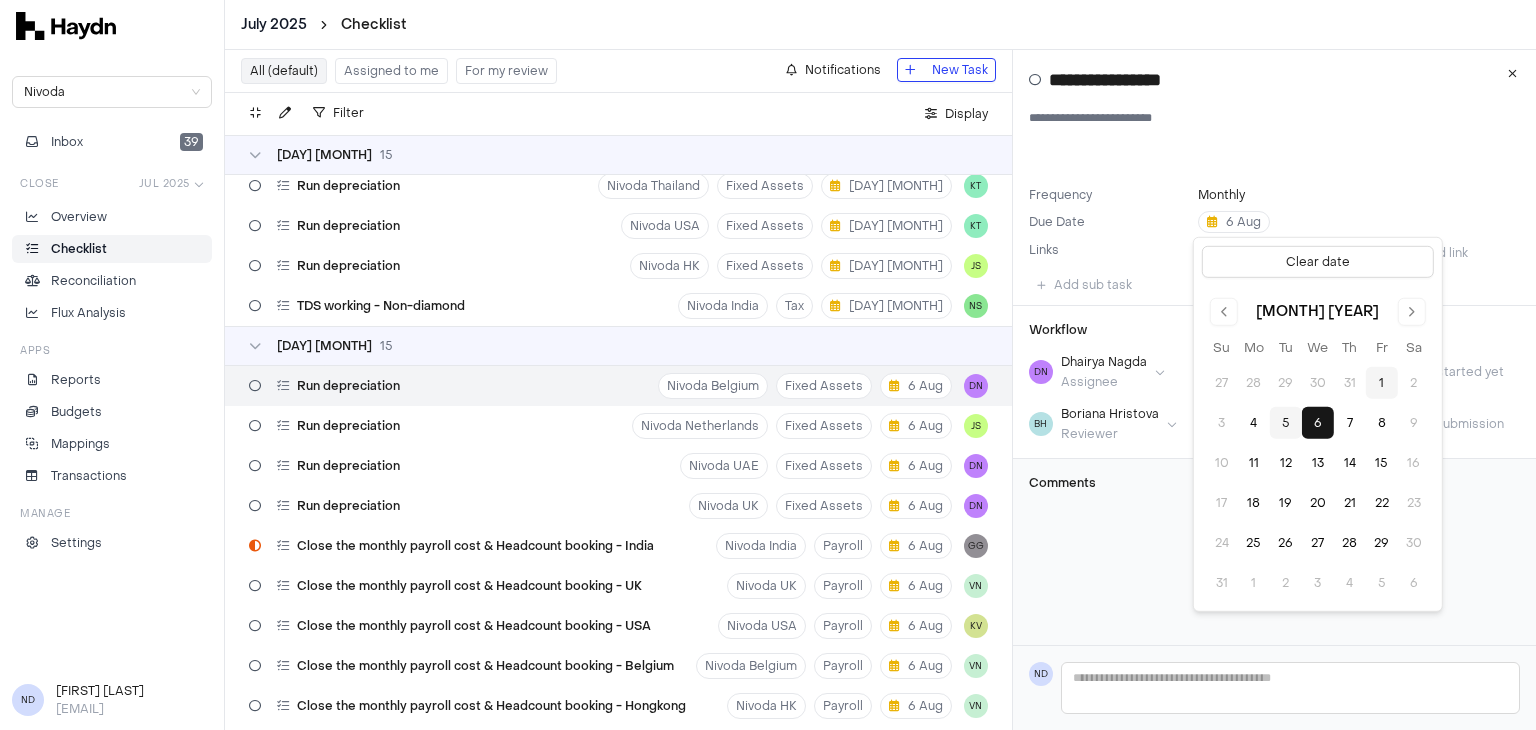 click on "5" at bounding box center [1286, 423] 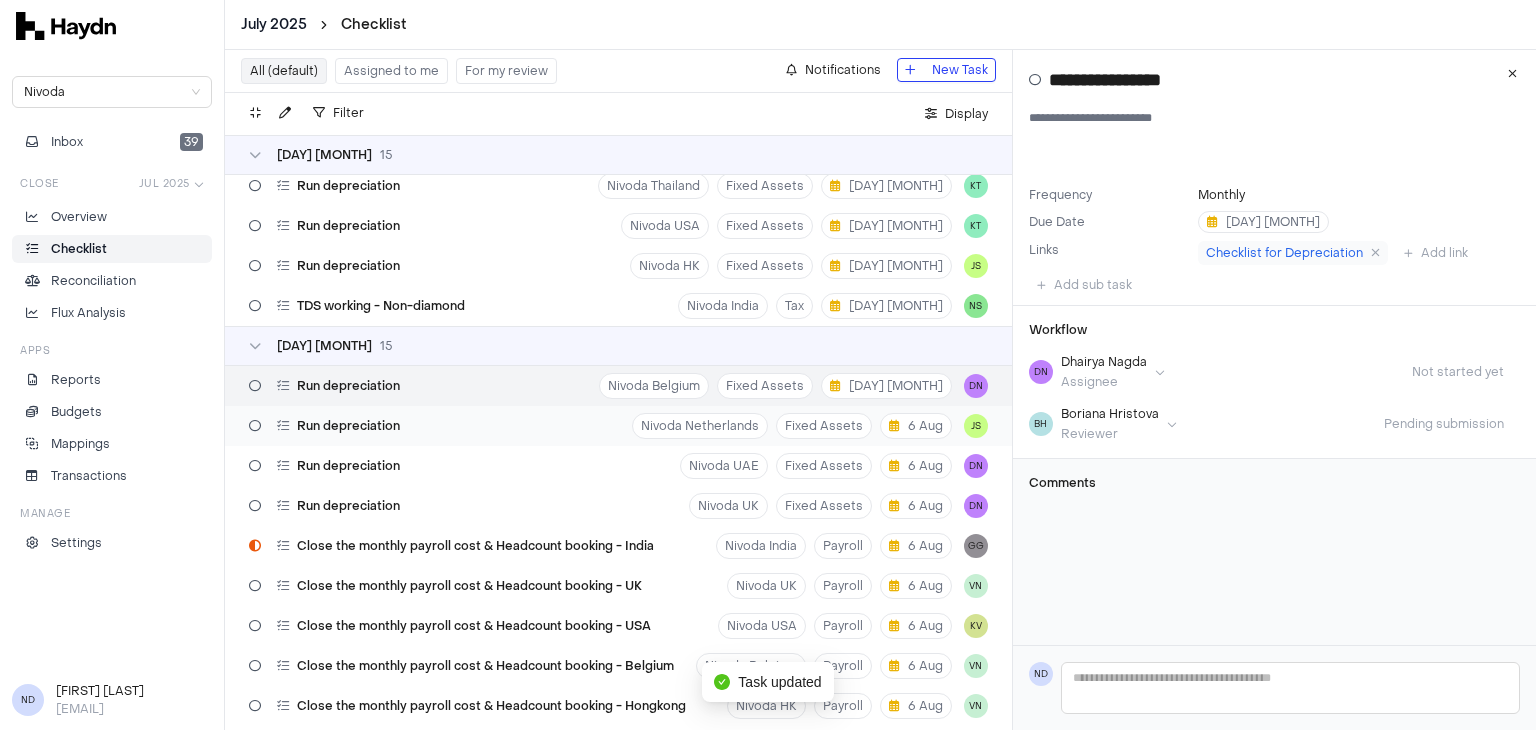 click on "Run depreciation" at bounding box center (324, 426) 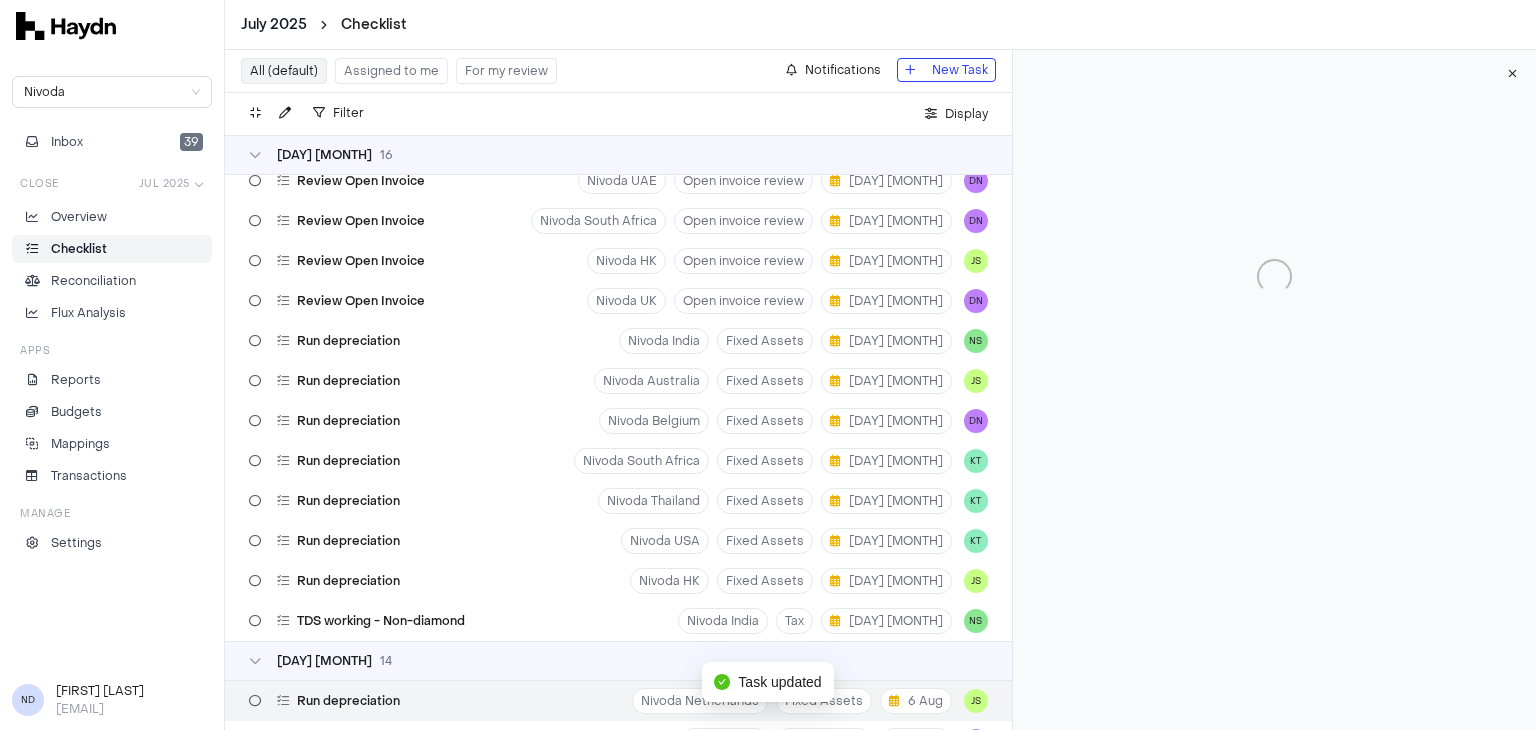 scroll, scrollTop: 1649, scrollLeft: 0, axis: vertical 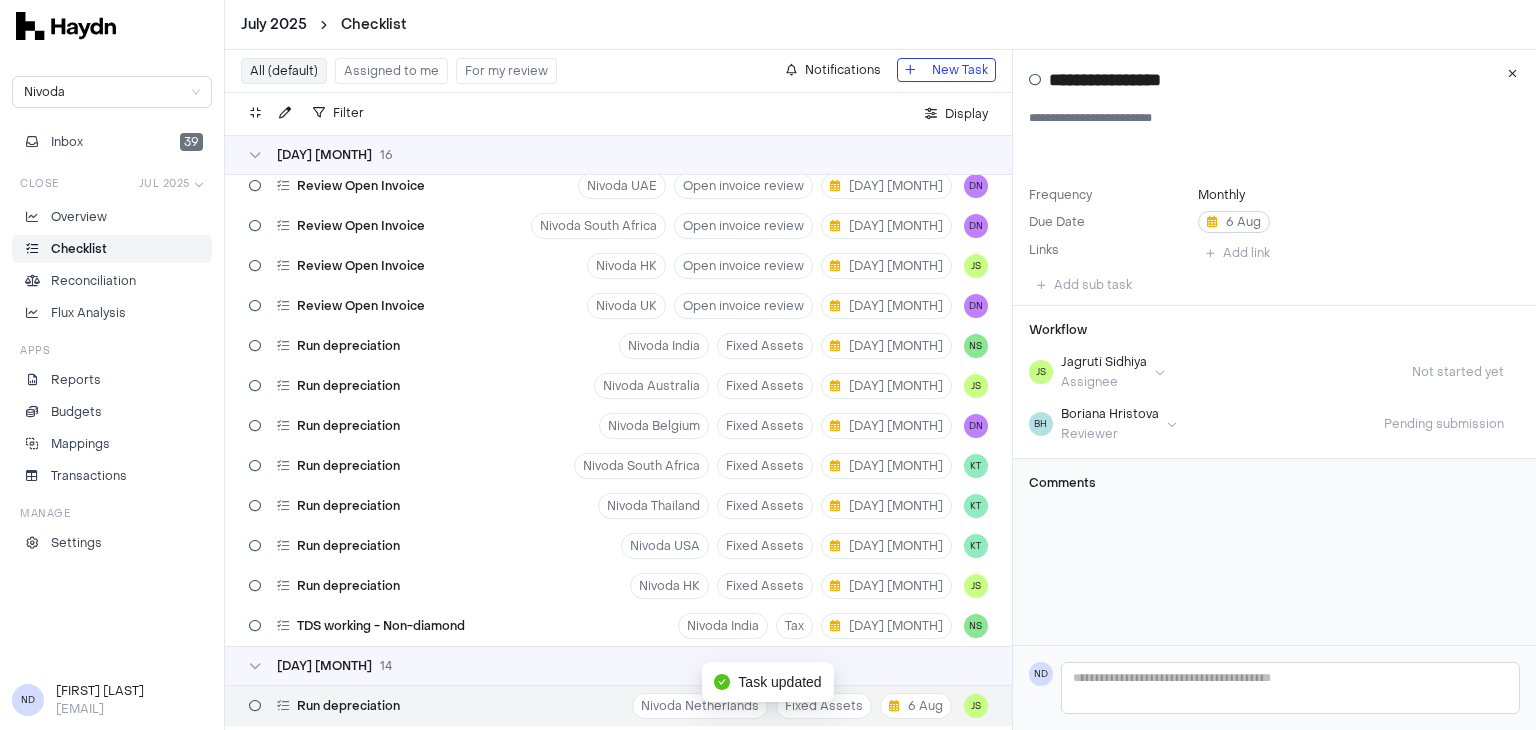 click on "6 Aug" at bounding box center (1234, 222) 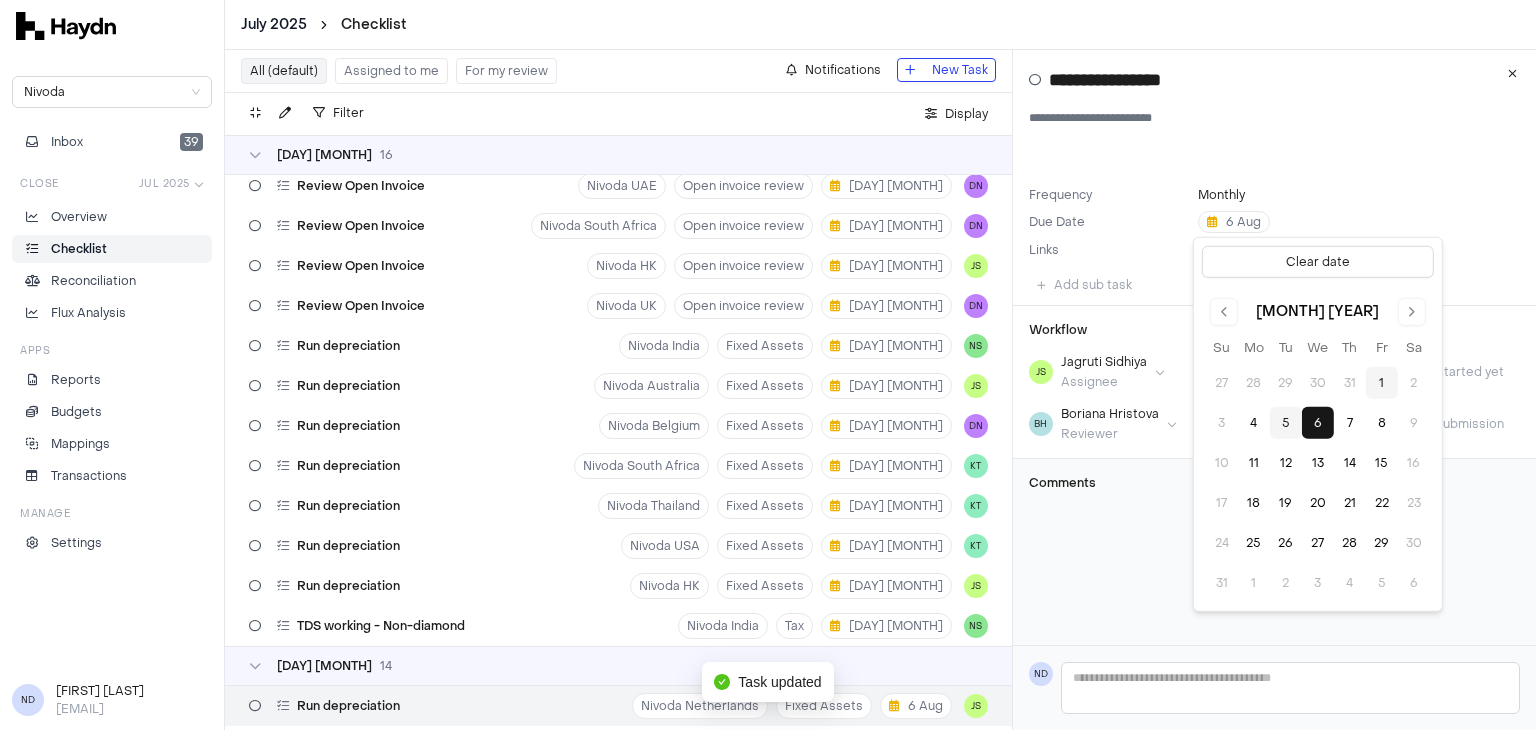 click on "5" at bounding box center (1286, 423) 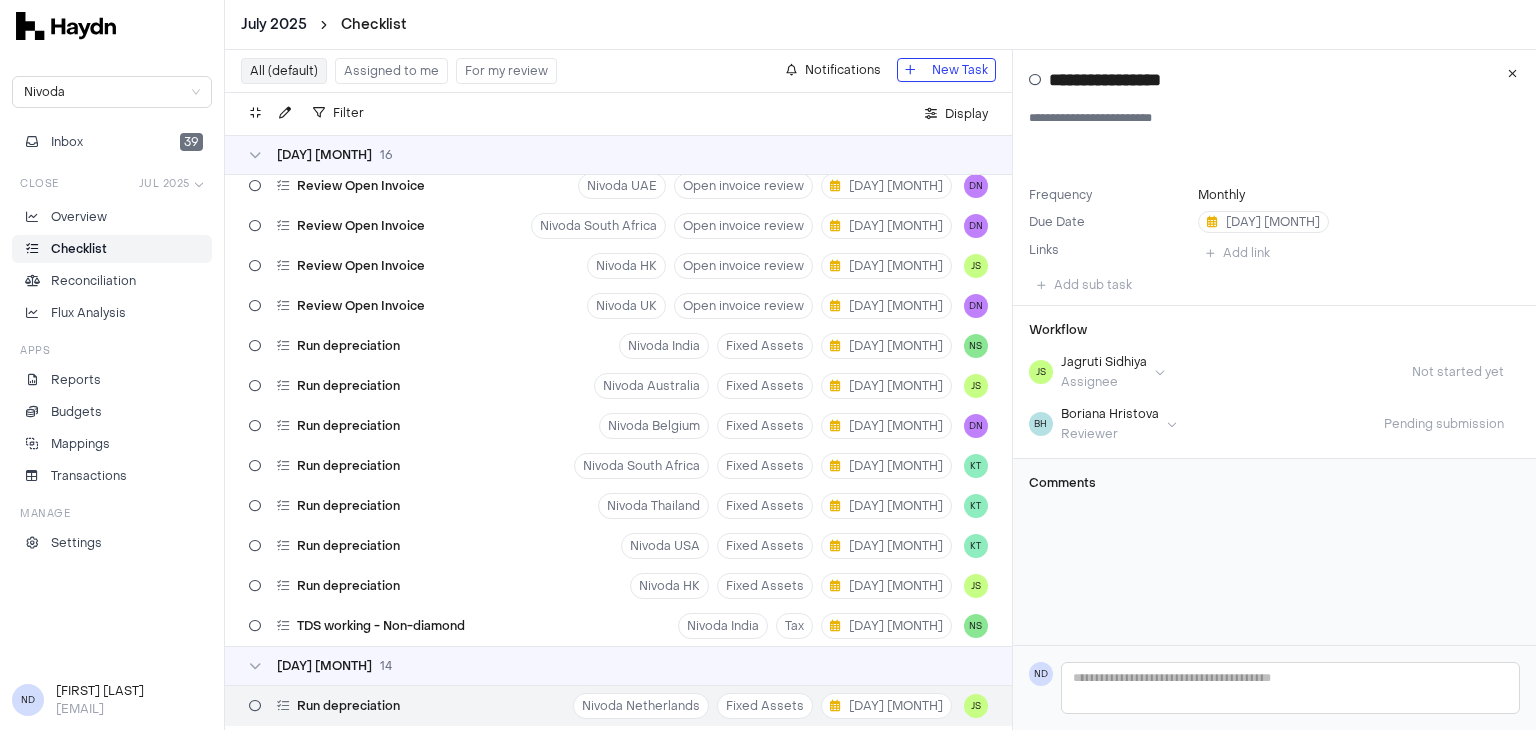 scroll, scrollTop: 1949, scrollLeft: 0, axis: vertical 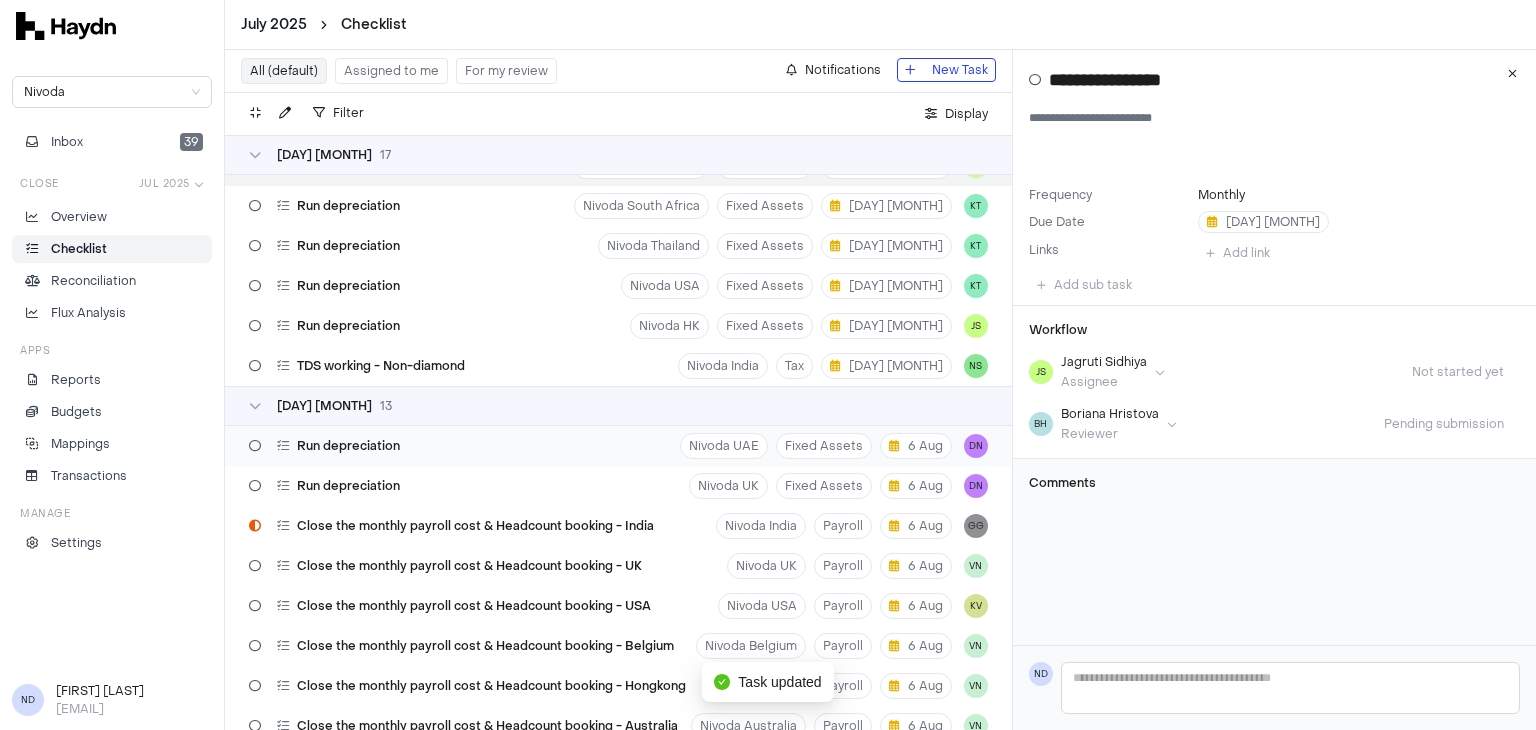 click on "Run depreciation Nivoda UAE Fixed Assets [DAY] [MONTH] [FIRST]" at bounding box center [618, 446] 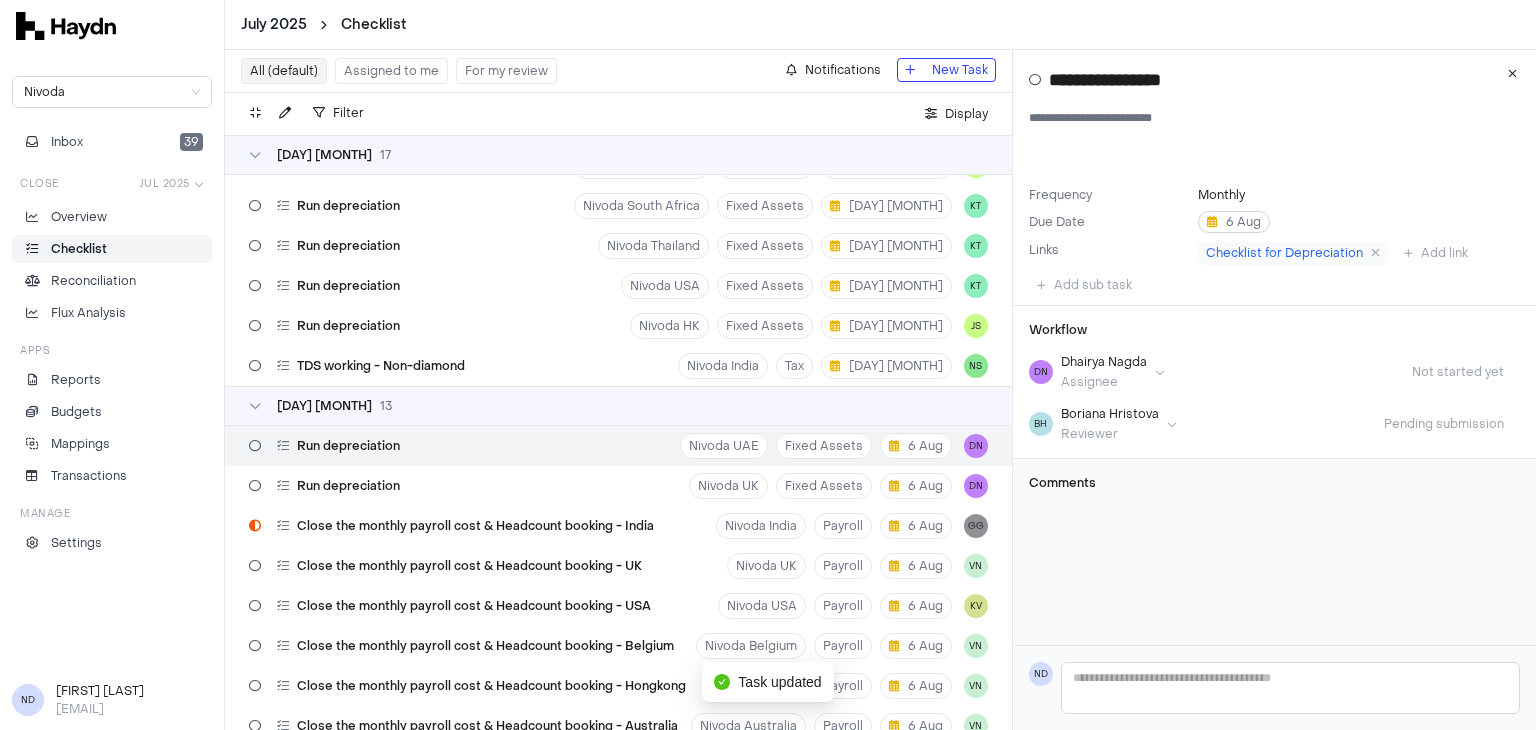 click on "6 Aug" at bounding box center (1234, 222) 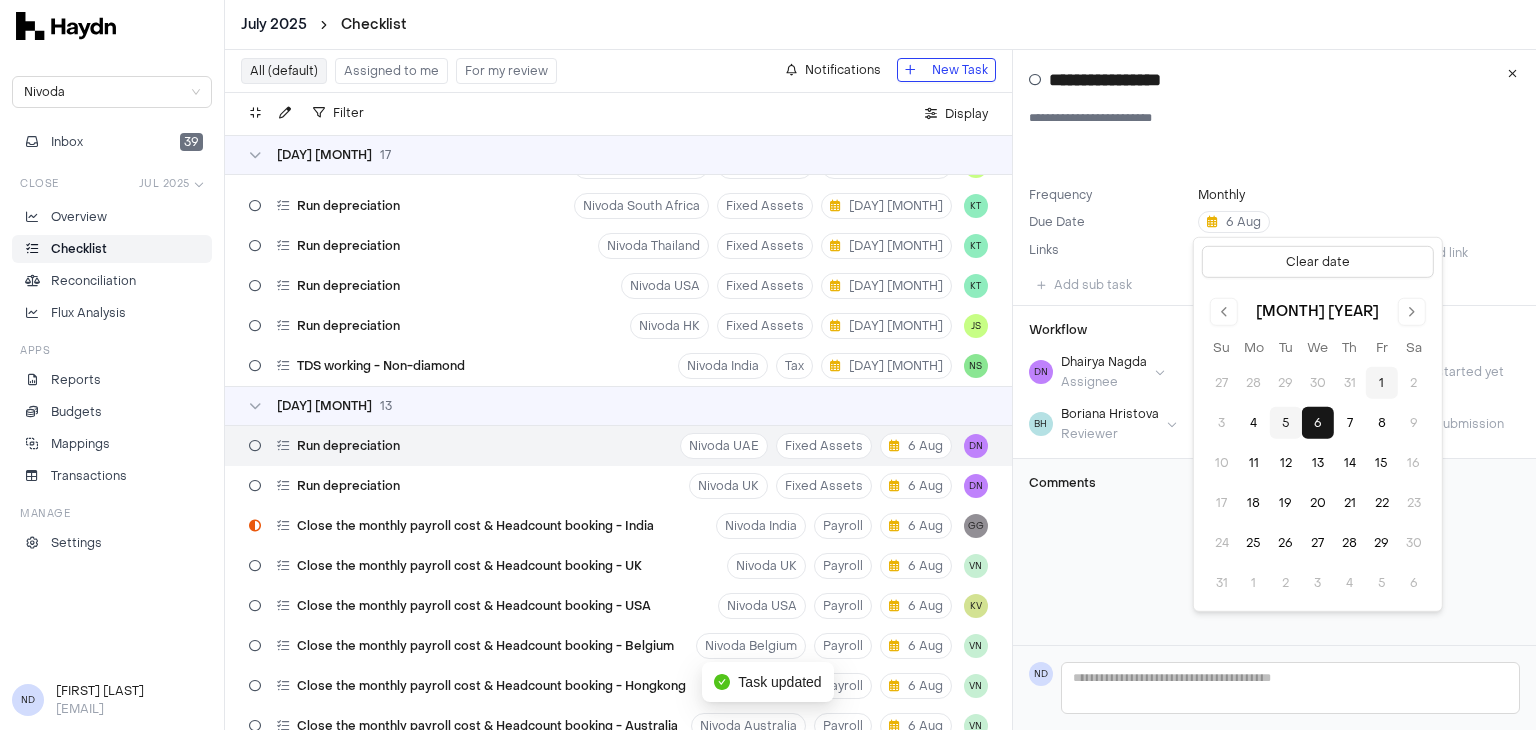 click on "5" at bounding box center (1286, 423) 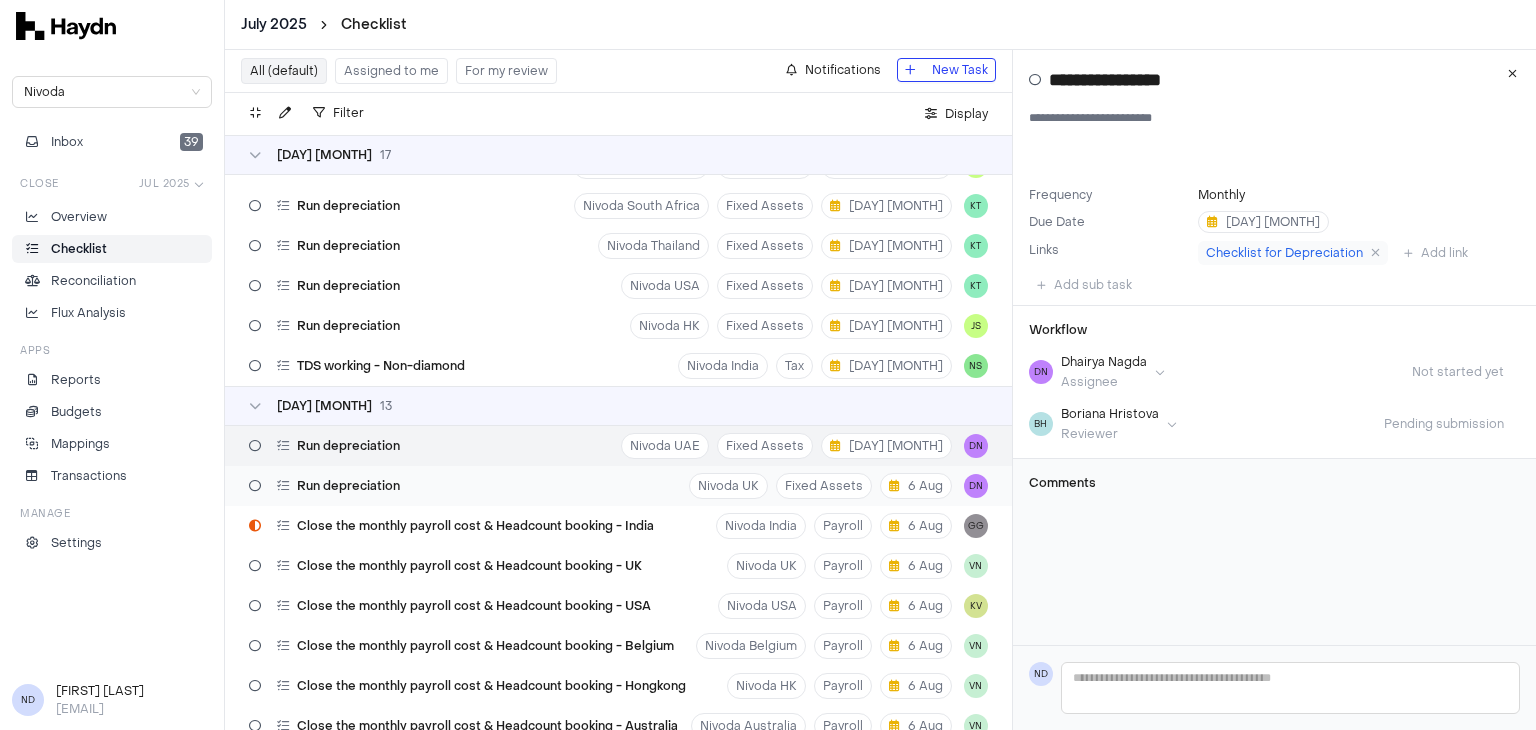 click on "Run depreciation" at bounding box center (348, 486) 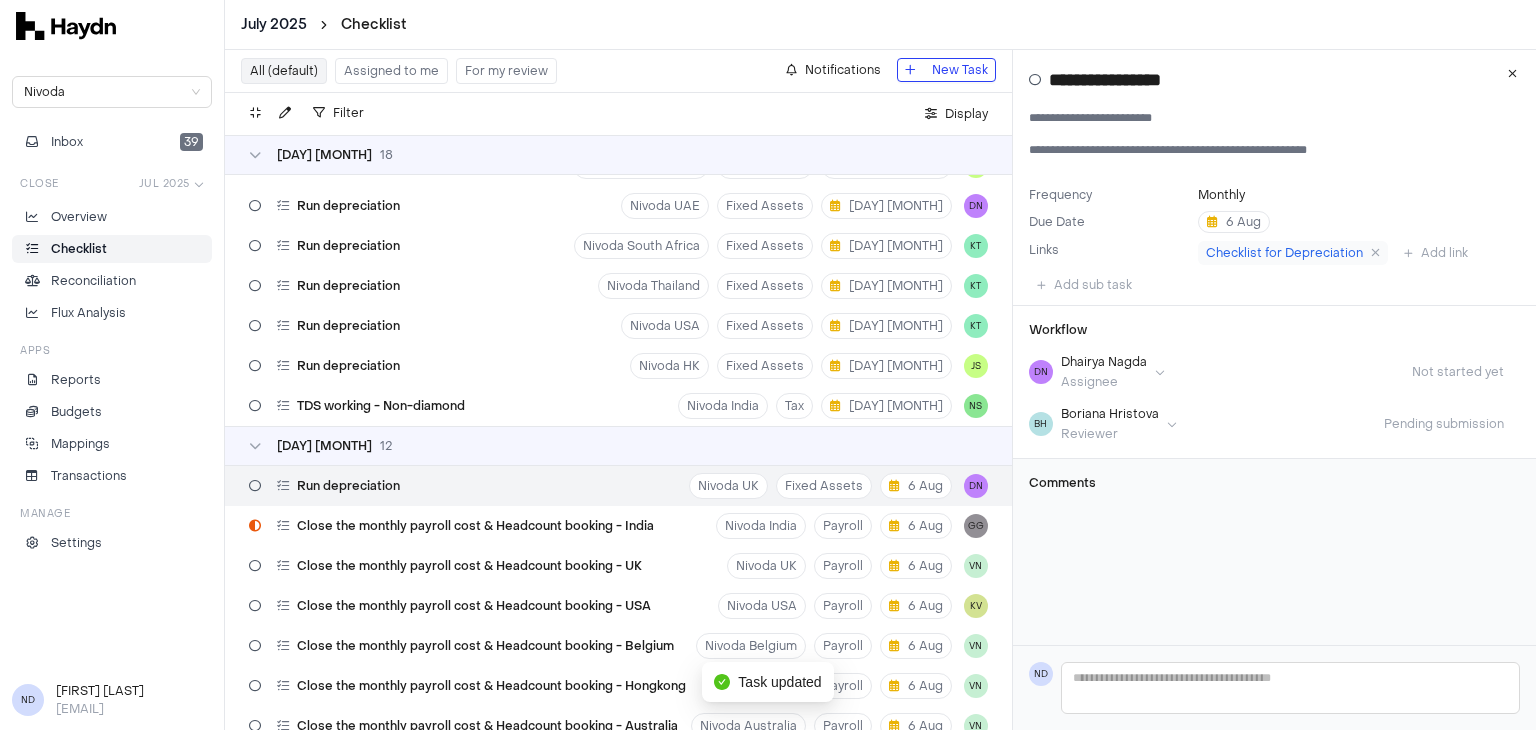 type 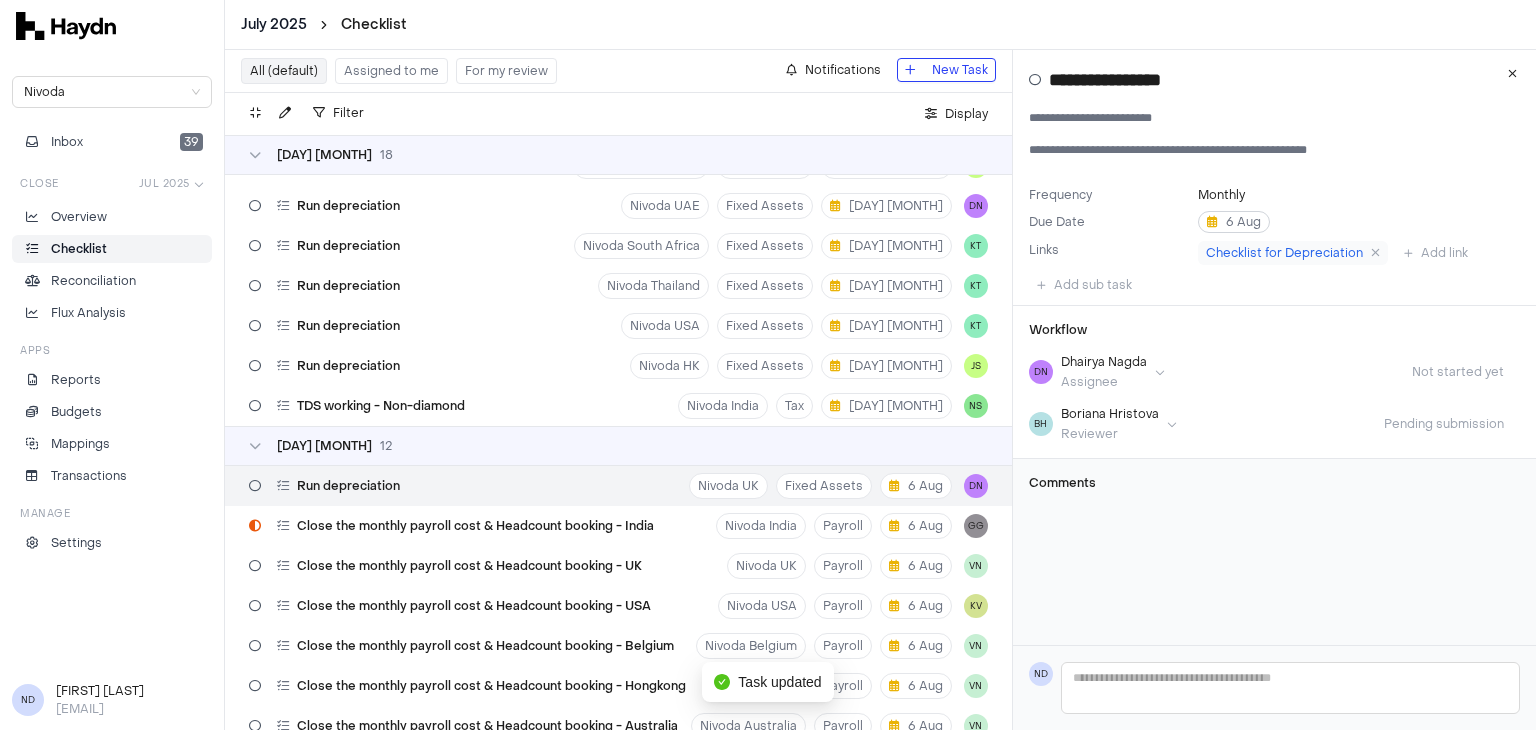 click on "6 Aug" at bounding box center (1234, 222) 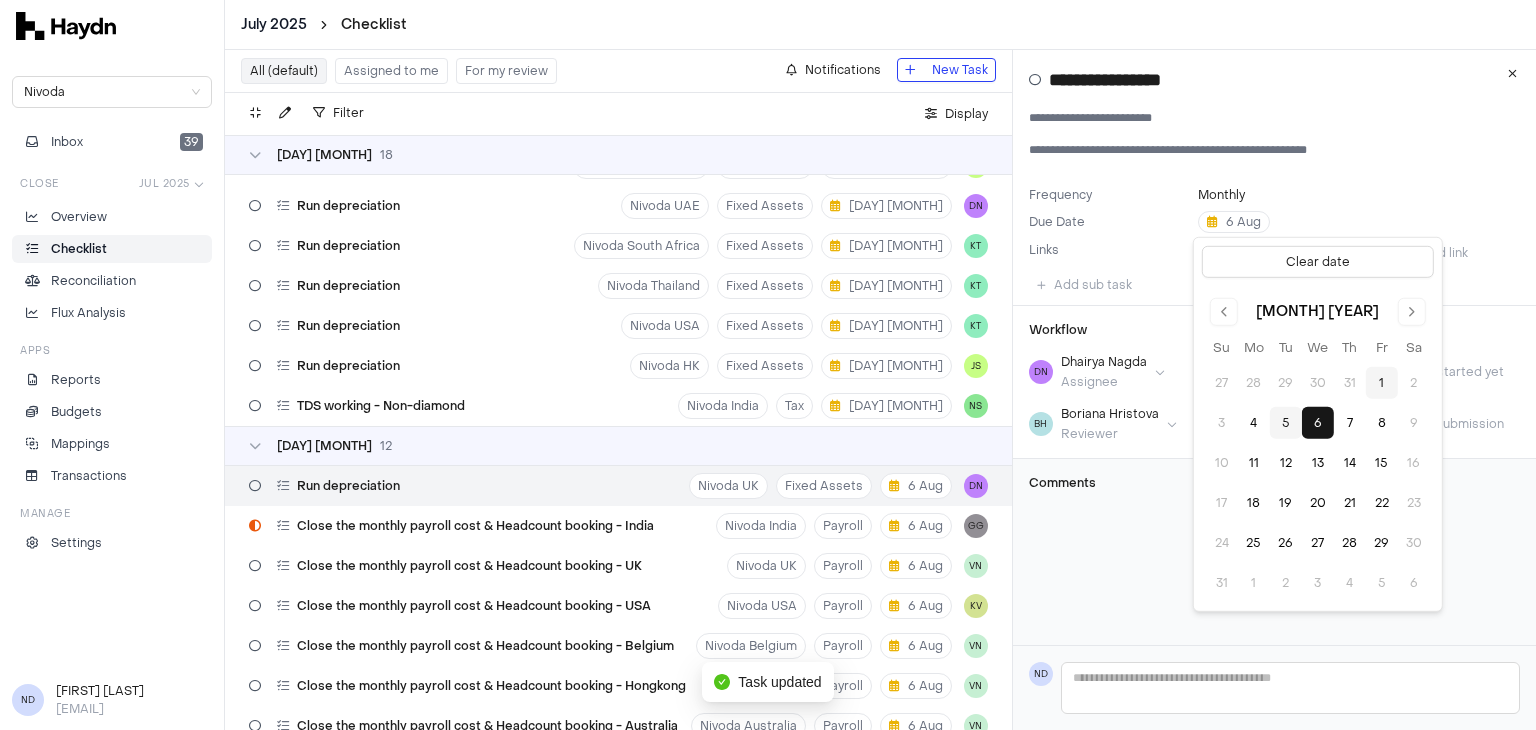 click on "5" at bounding box center [1286, 423] 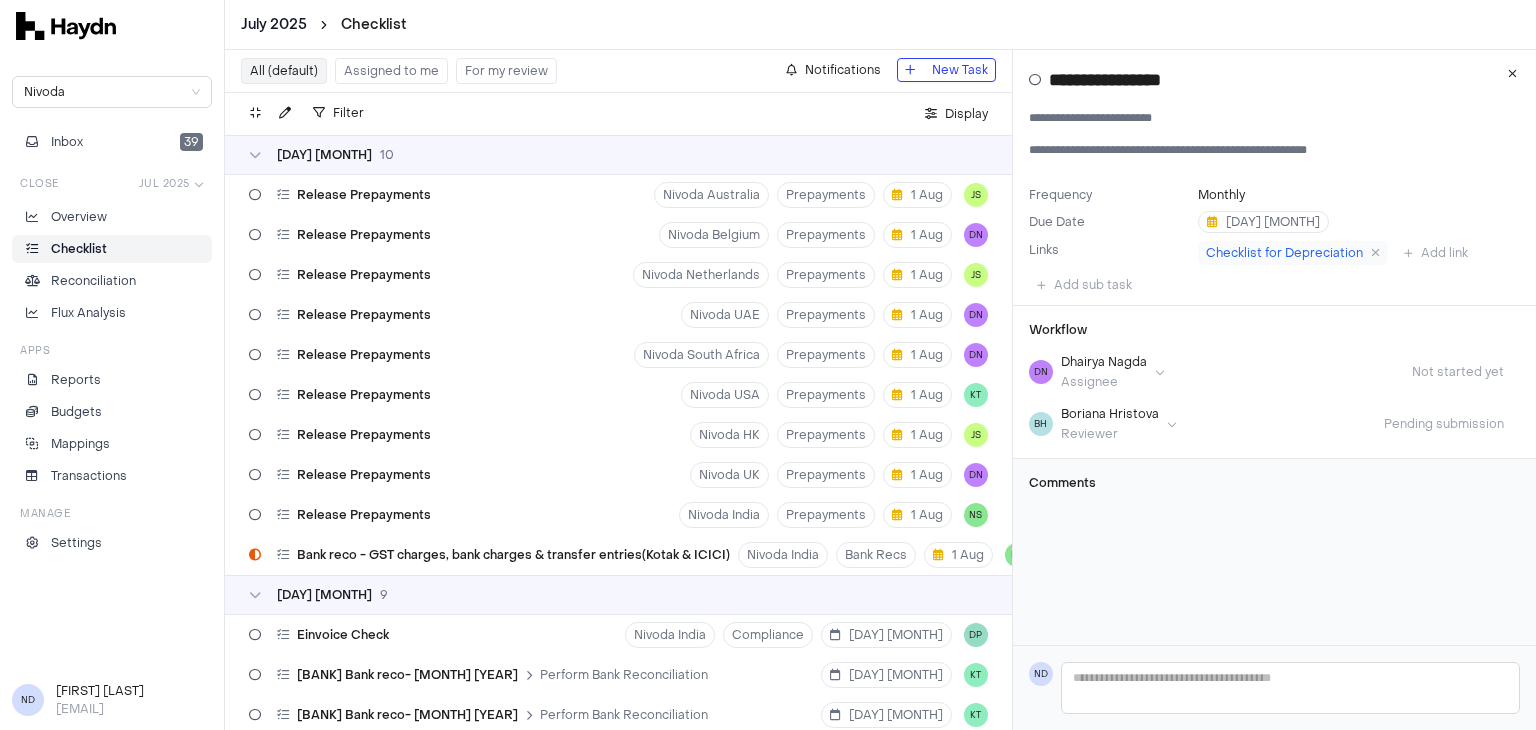 scroll, scrollTop: 0, scrollLeft: 0, axis: both 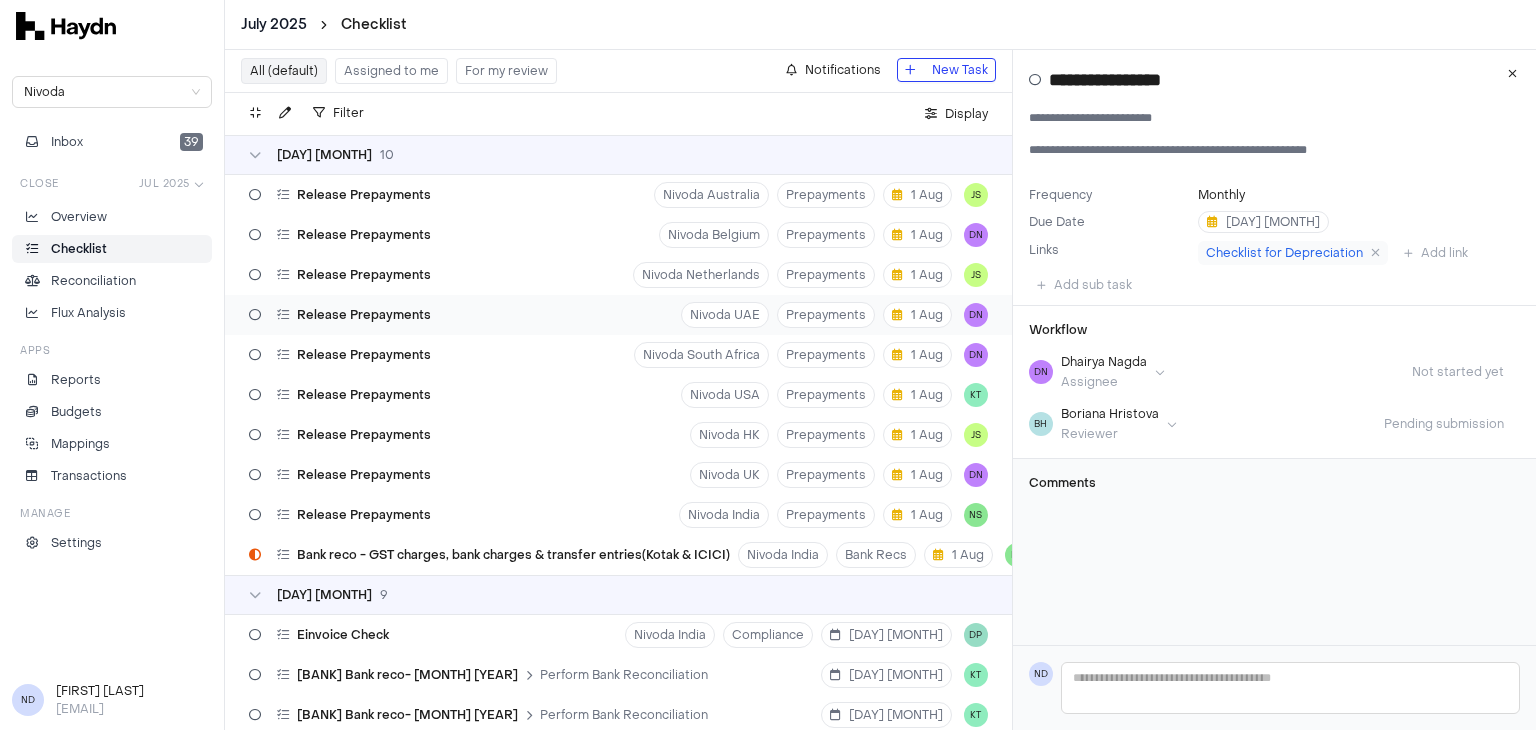 type 